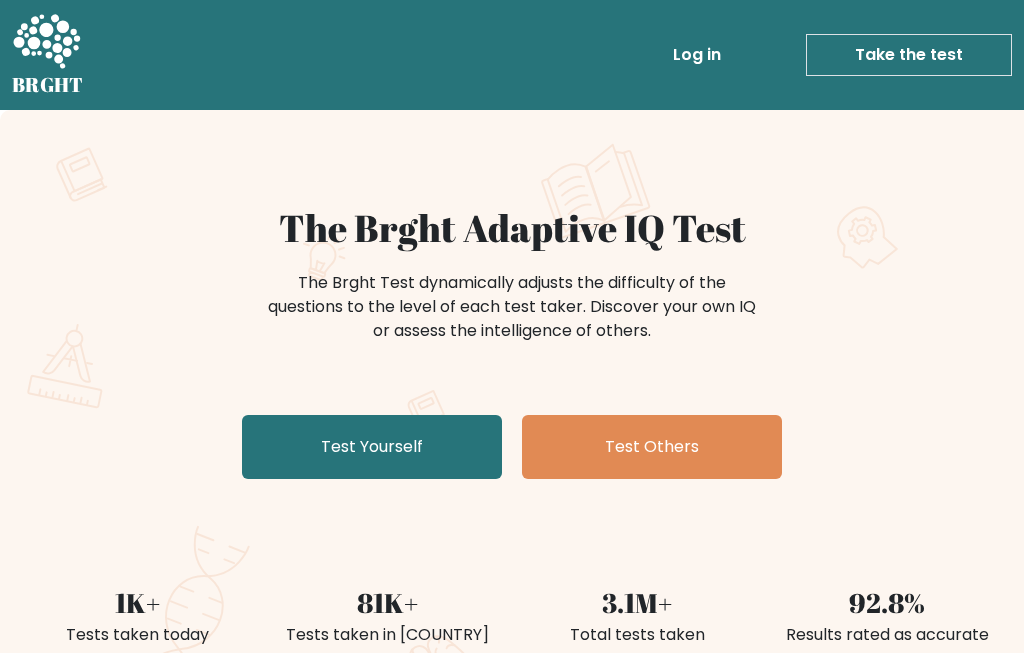 scroll, scrollTop: 0, scrollLeft: 0, axis: both 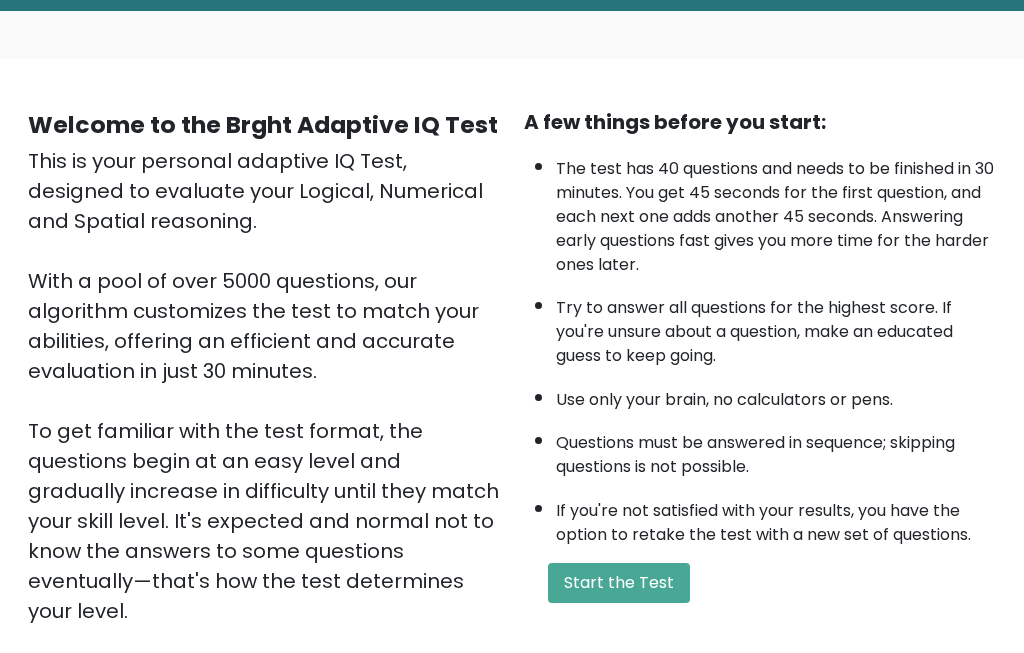 click on "Start the Test" at bounding box center (619, 584) 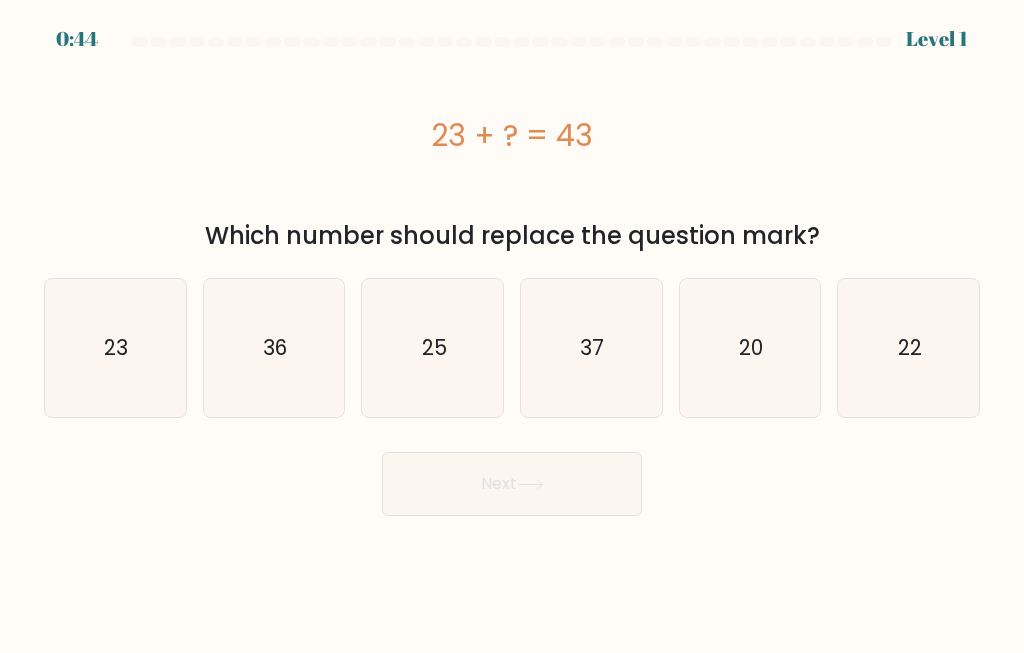 scroll, scrollTop: 0, scrollLeft: 0, axis: both 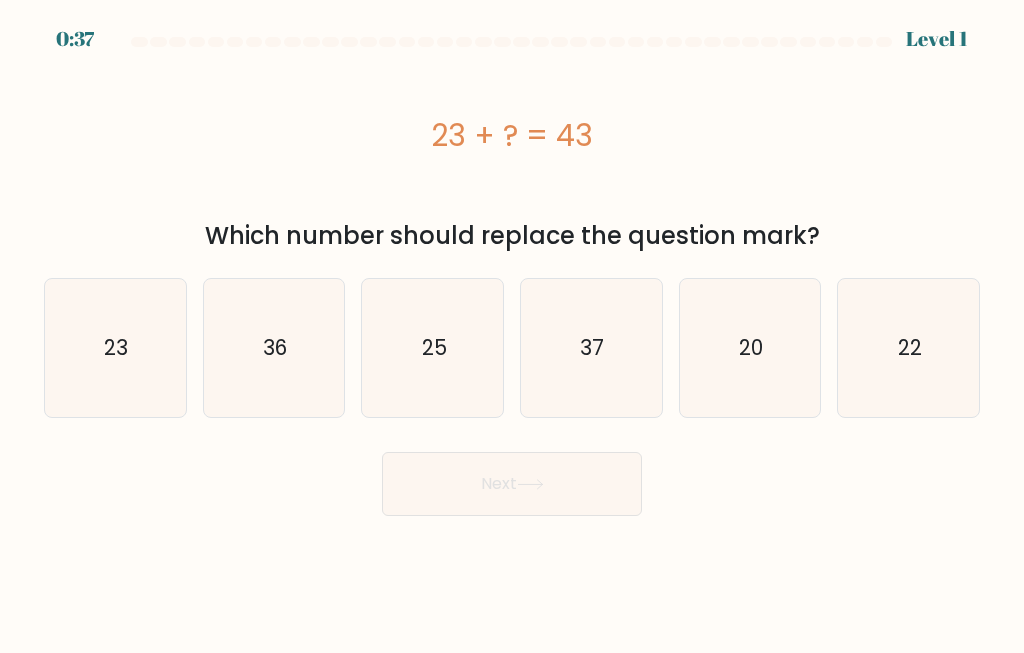 click on "20" at bounding box center (750, 348) 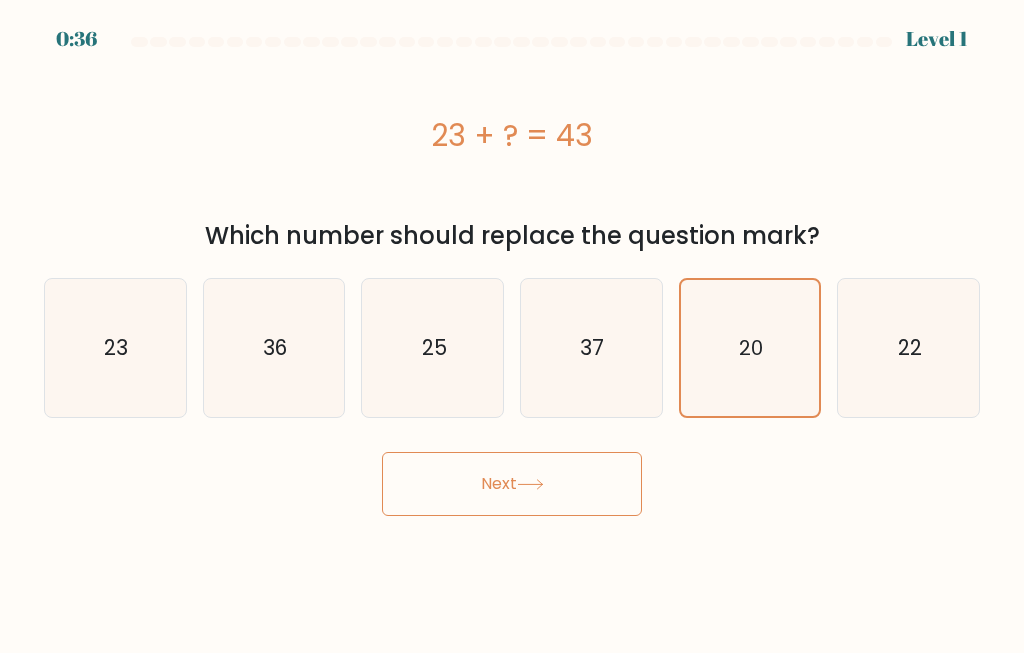click on "Next" at bounding box center [512, 484] 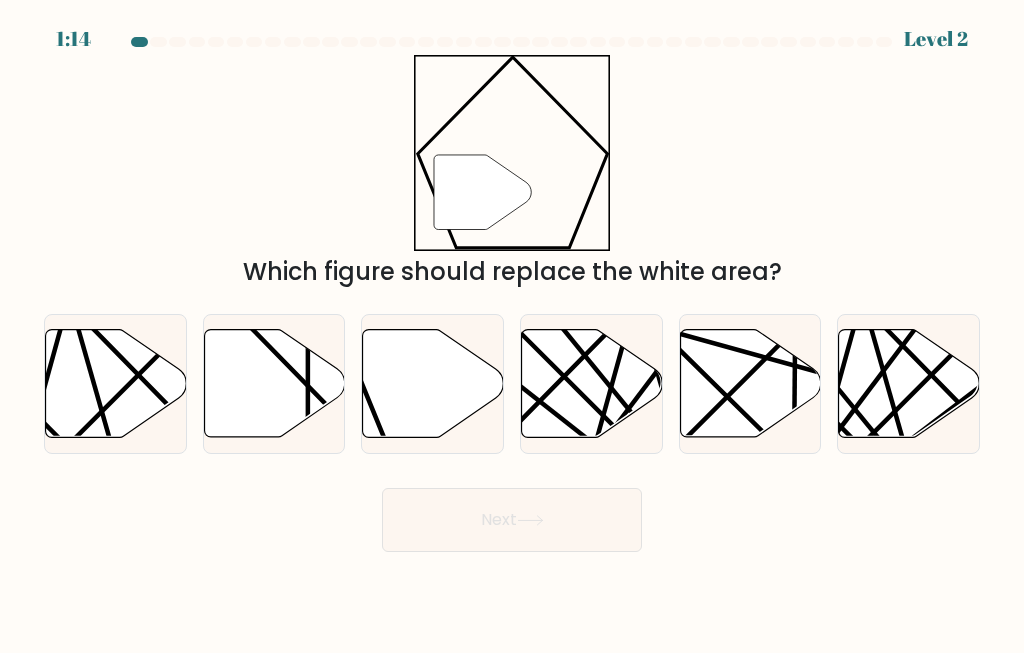 click at bounding box center [433, 384] 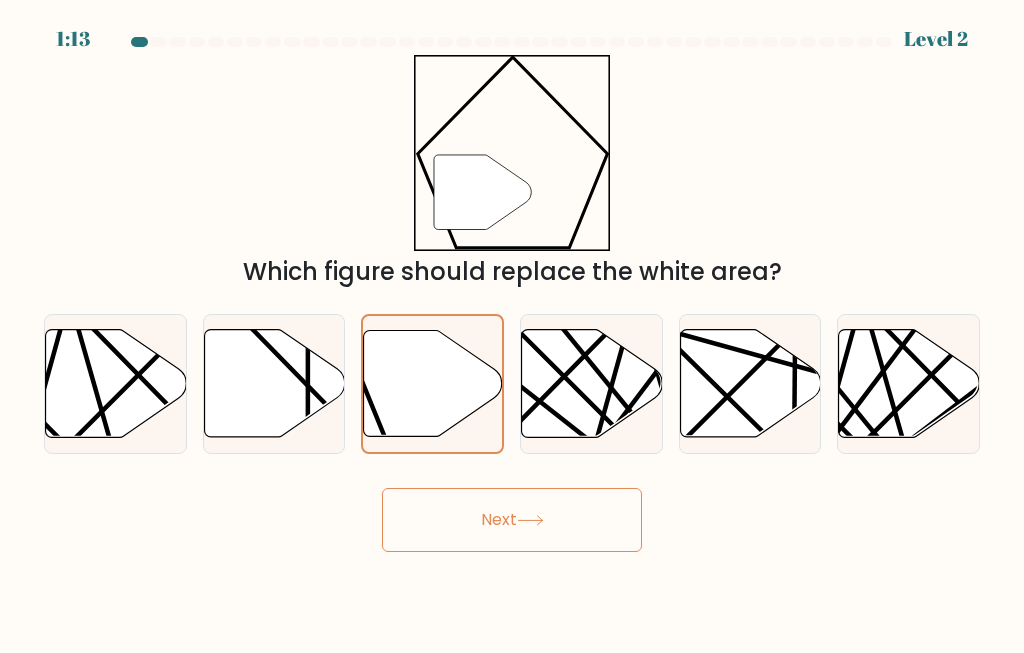 click on "Next" at bounding box center [512, 520] 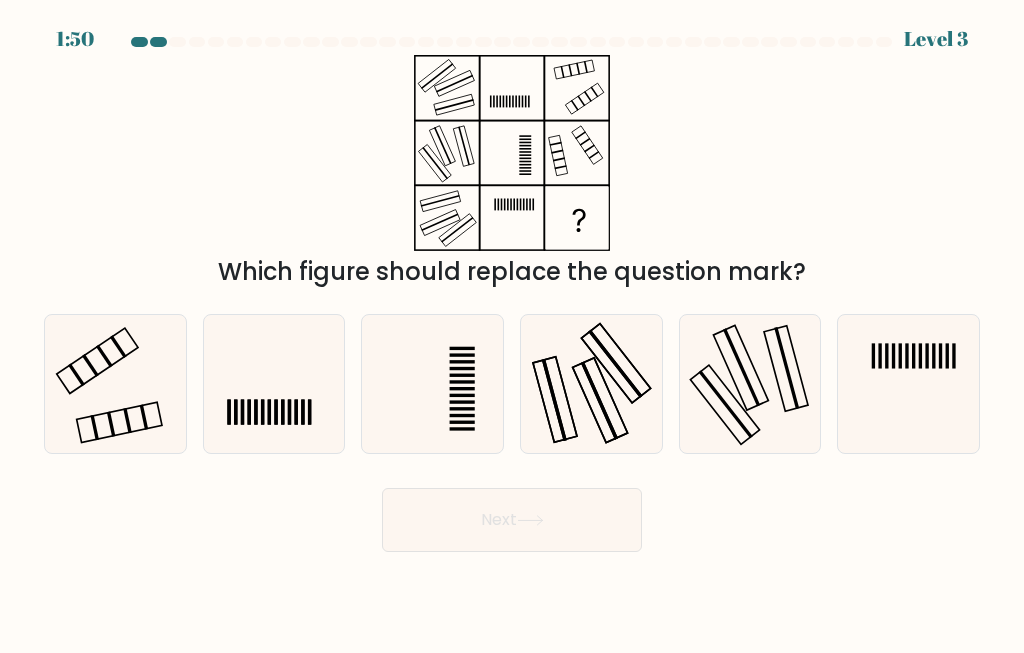 click at bounding box center [115, 384] 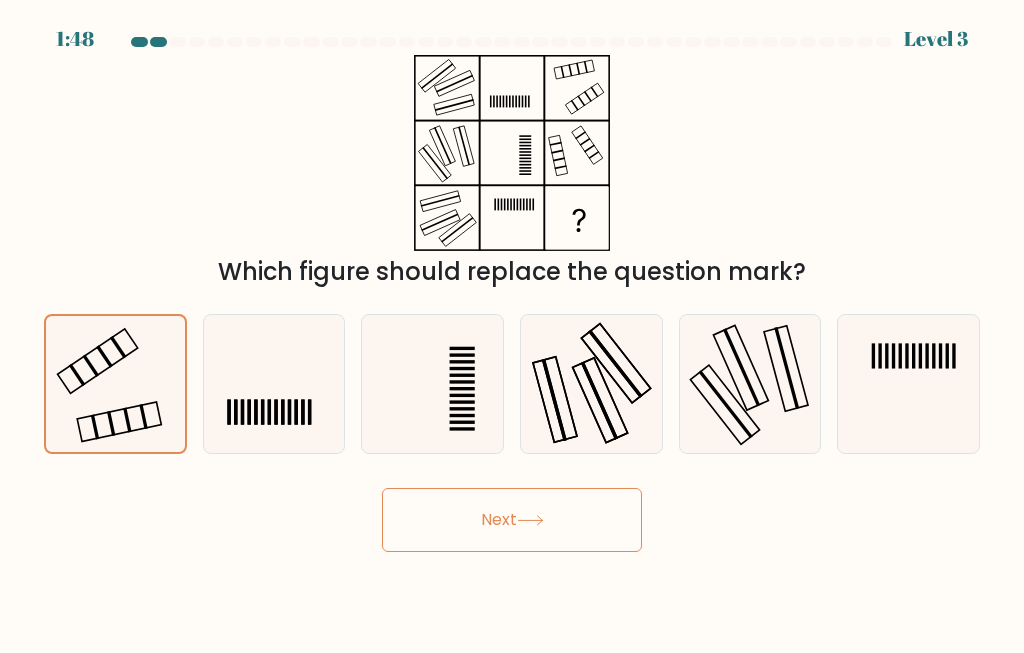 click on "Next" at bounding box center [512, 520] 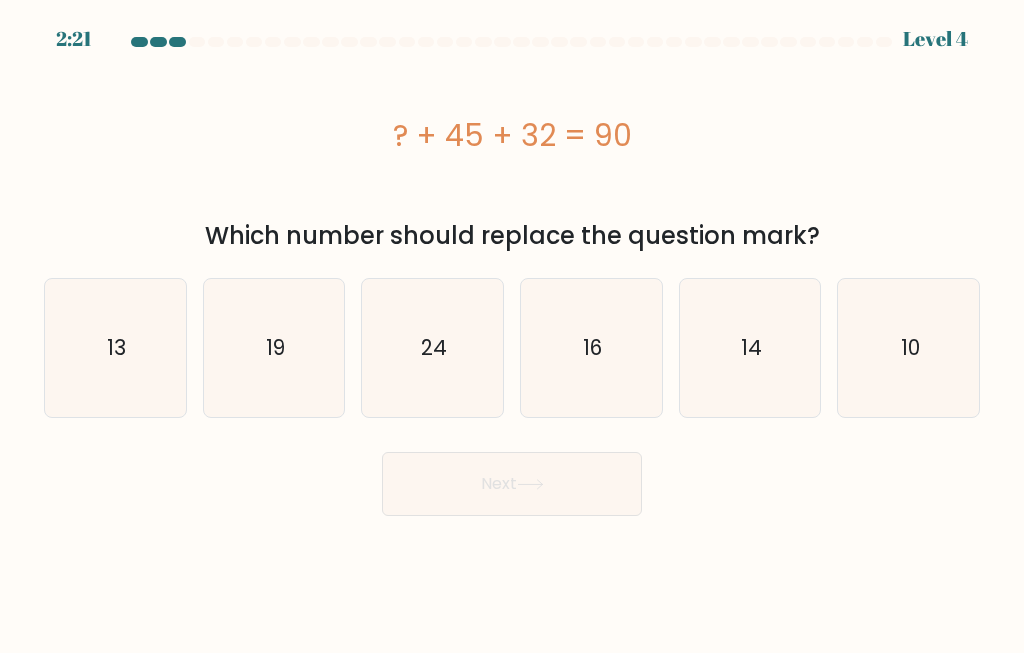click on "13" at bounding box center [115, 348] 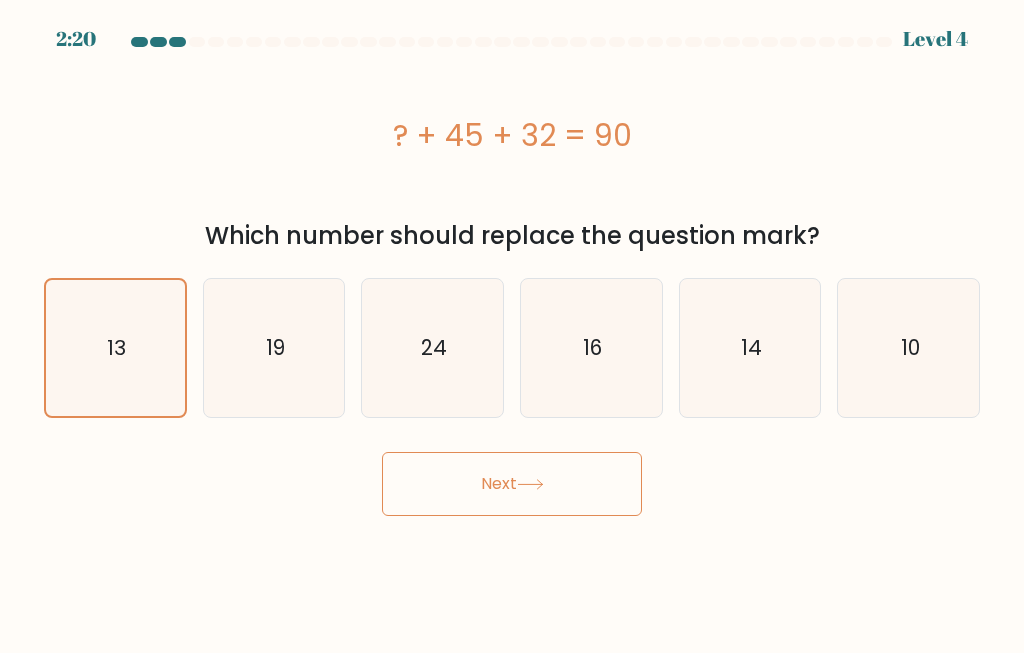 click on "Next" at bounding box center [512, 484] 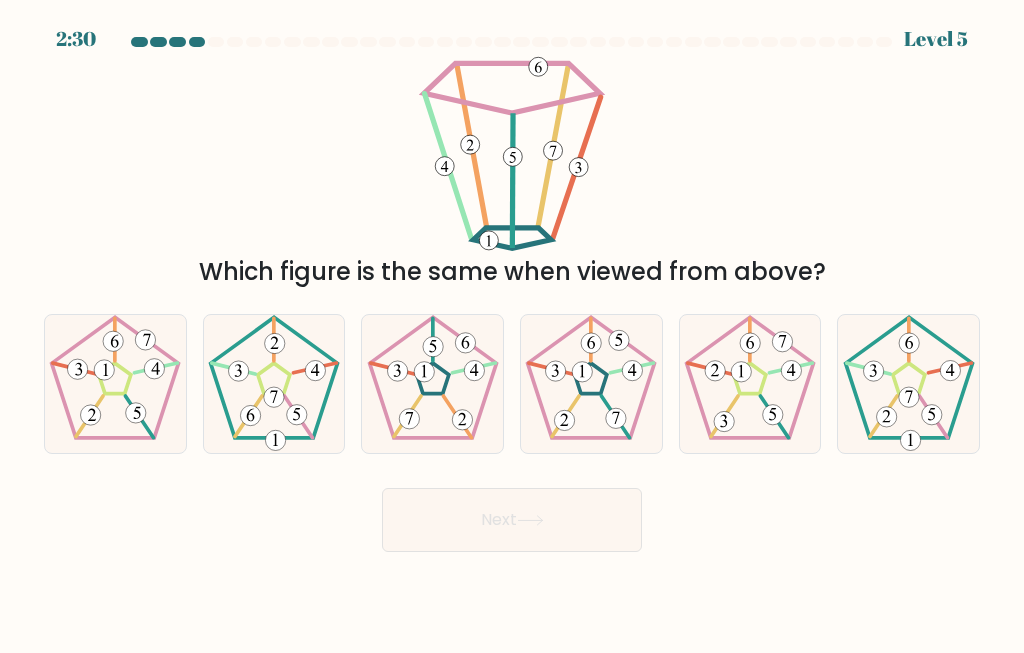 click at bounding box center (115, 384) 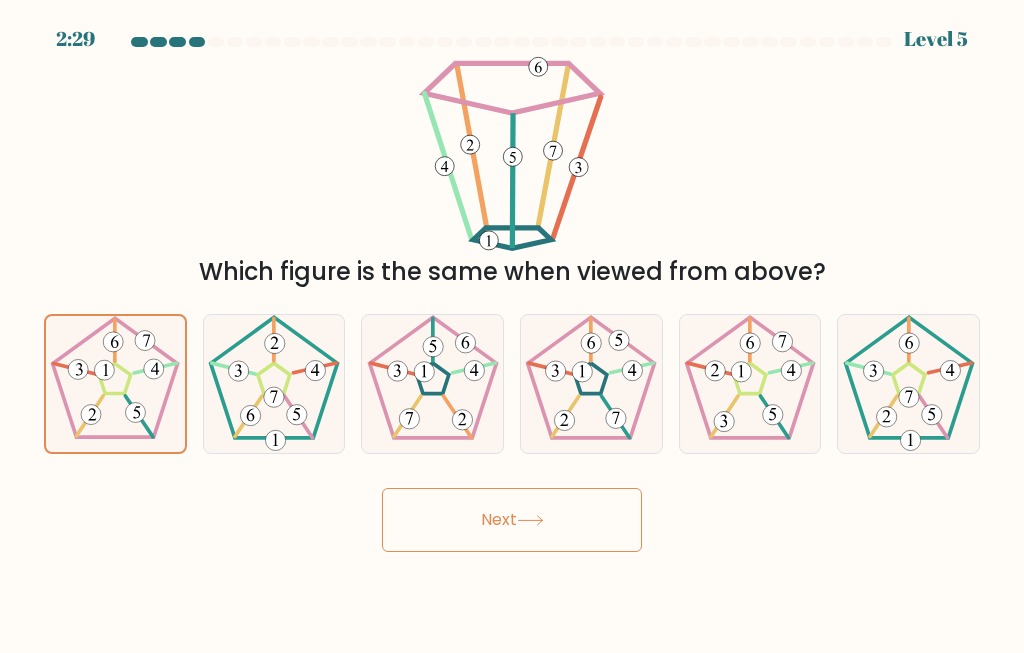click on "Next" at bounding box center (512, 520) 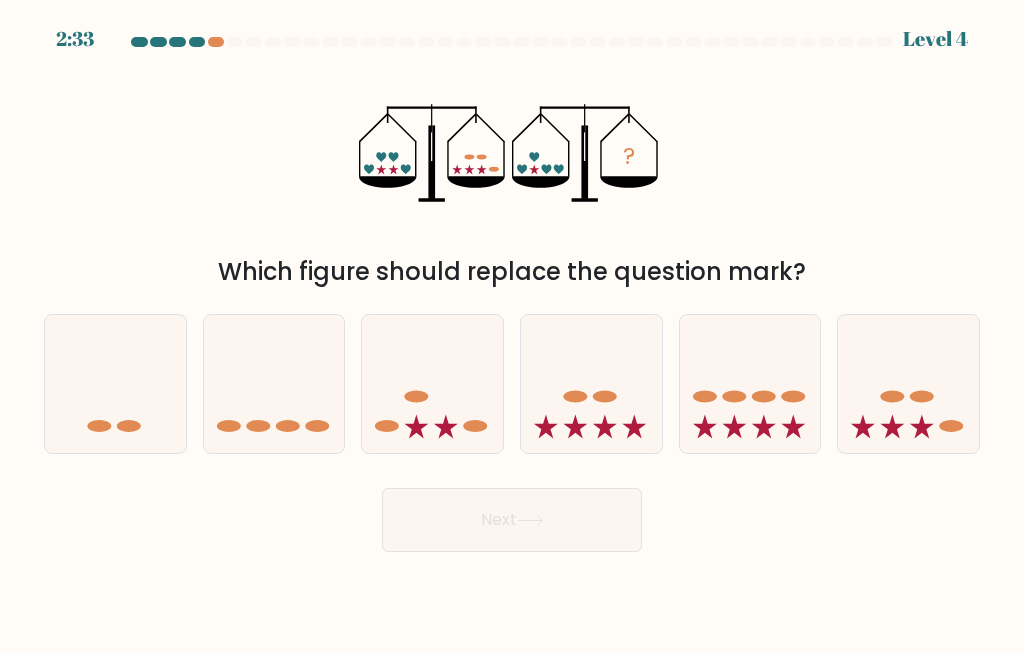 click at bounding box center (734, 427) 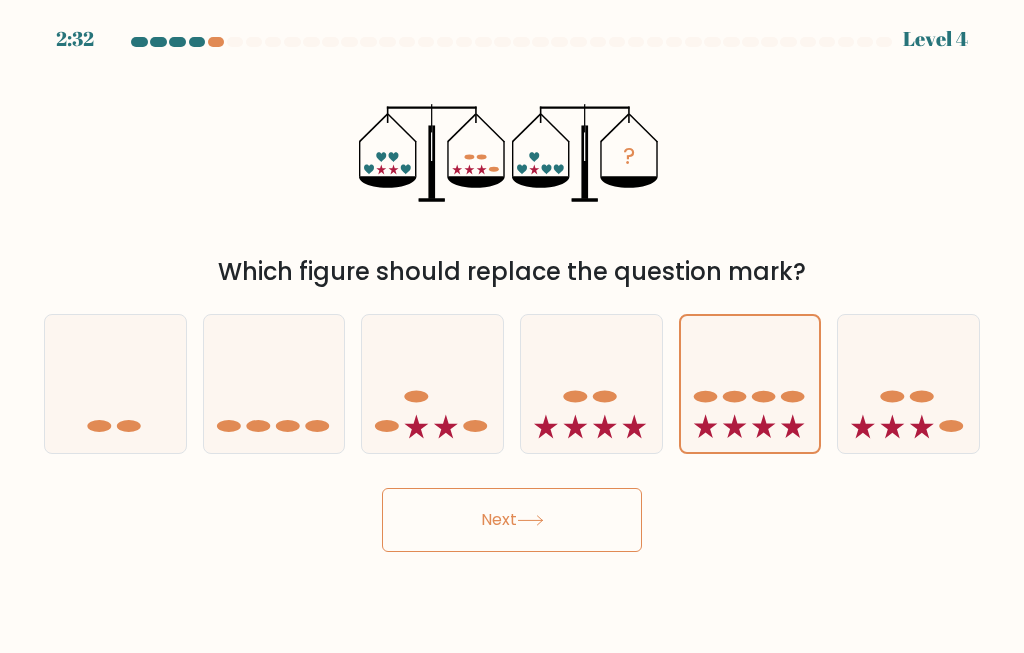 click on "Next" at bounding box center [512, 520] 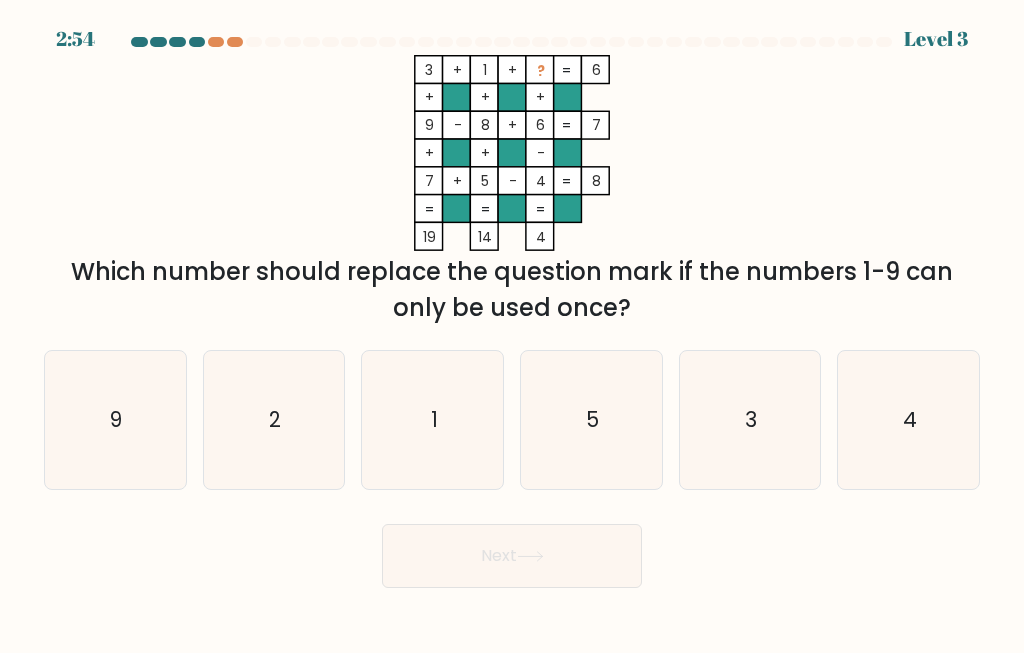 click on "2" at bounding box center (274, 420) 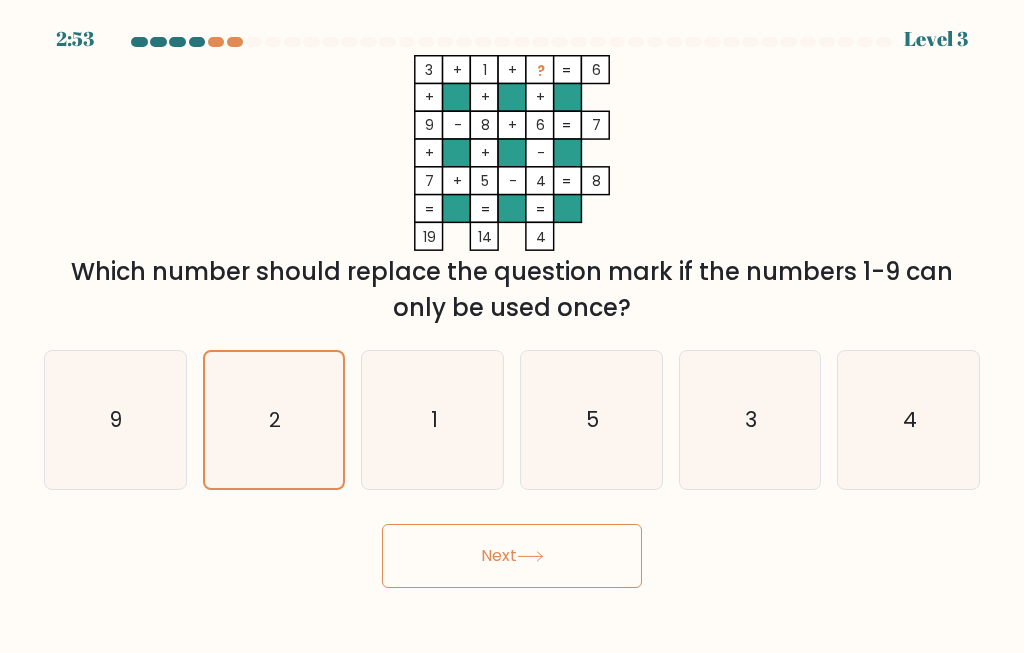 click on "Next" at bounding box center (512, 556) 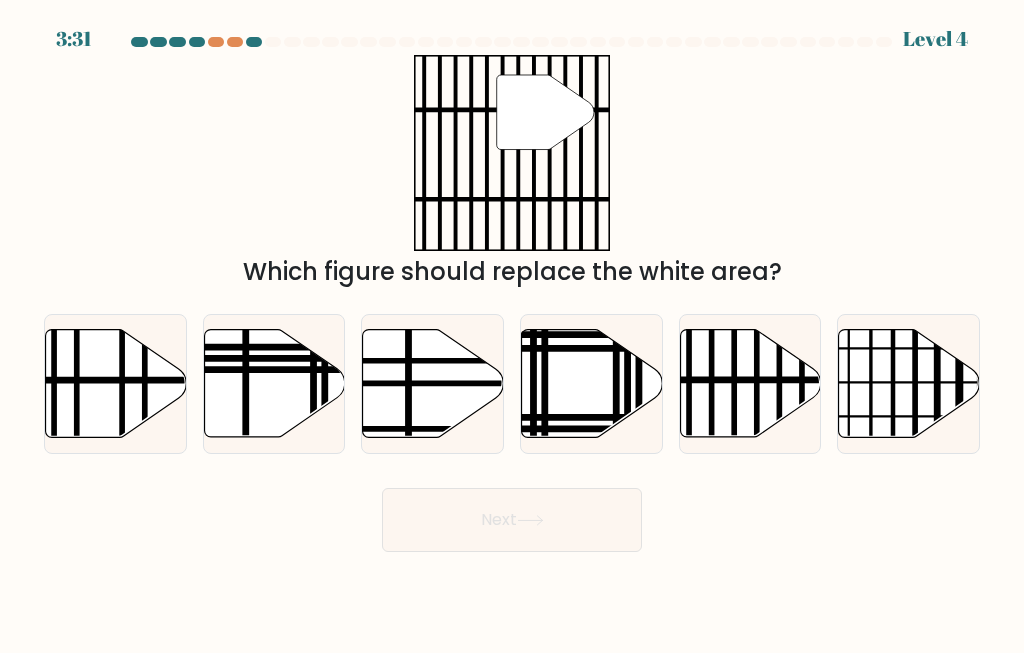 click at bounding box center [750, 384] 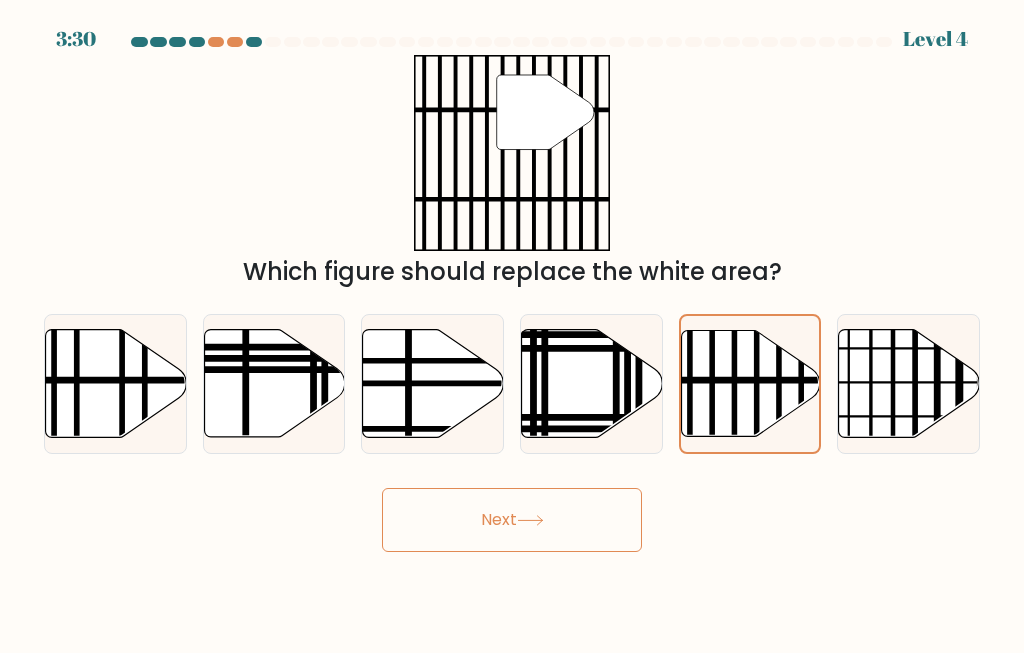 click at bounding box center [530, 520] 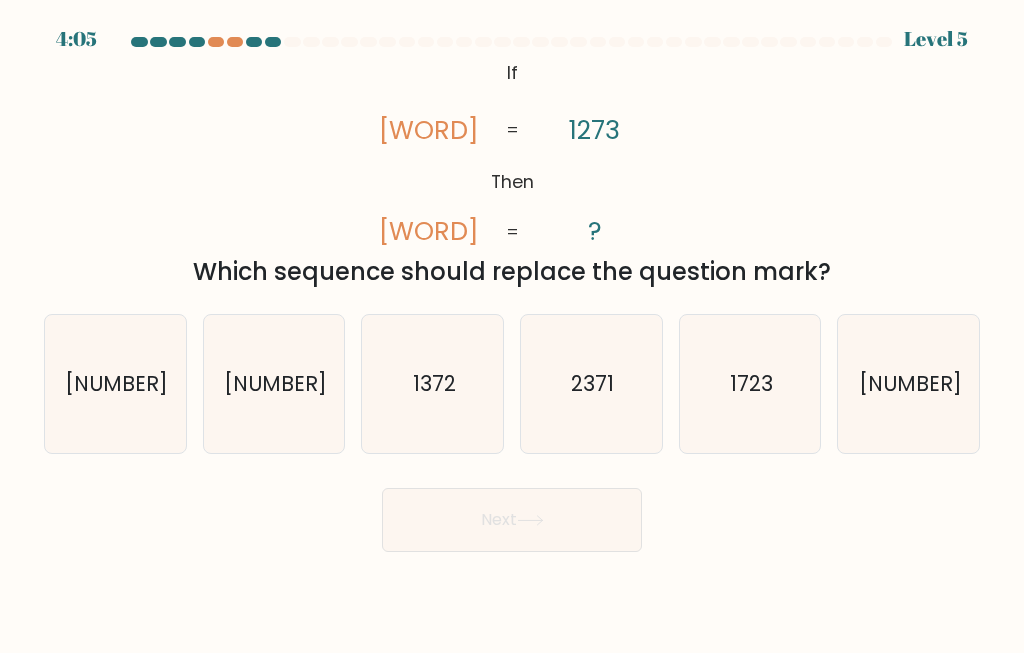 click on "1723" at bounding box center [750, 384] 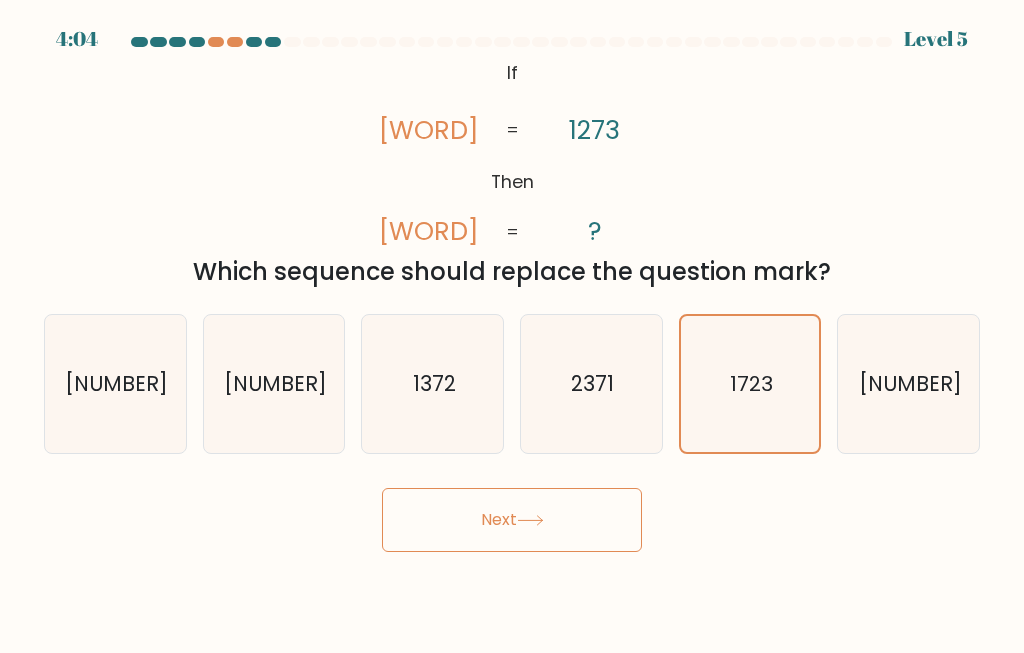 click on "Next" at bounding box center (512, 520) 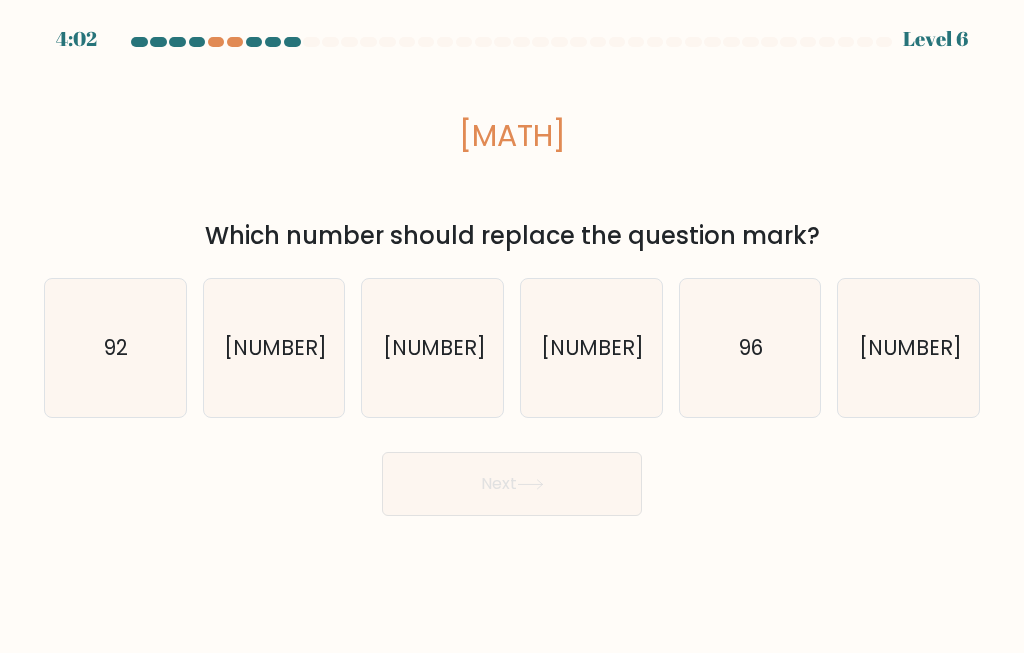 click on "[NUMBER]" at bounding box center (274, 348) 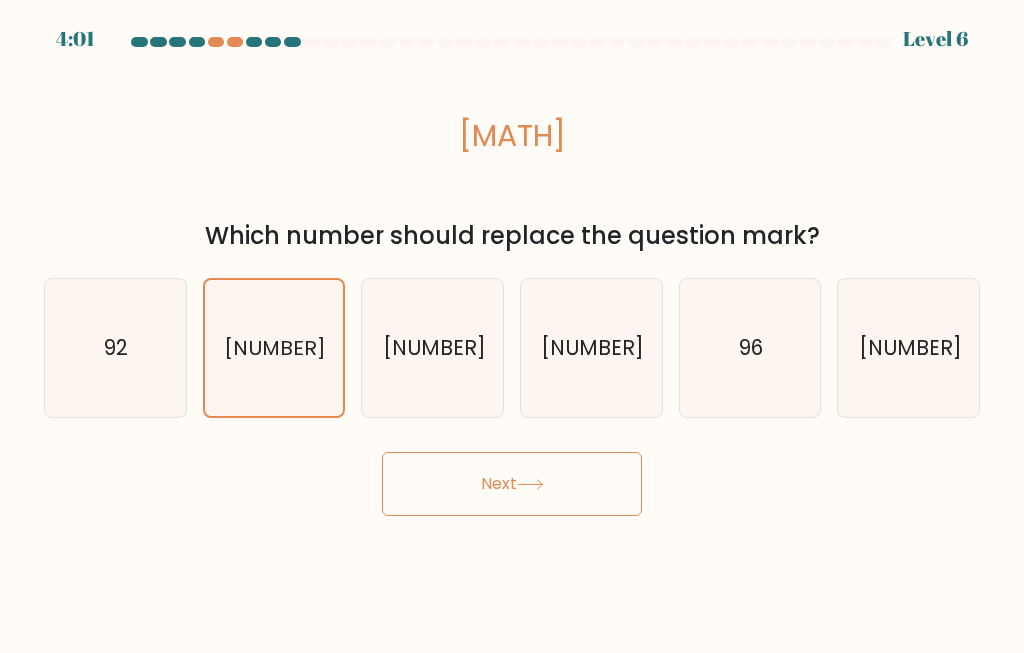 click on "Next" at bounding box center (512, 484) 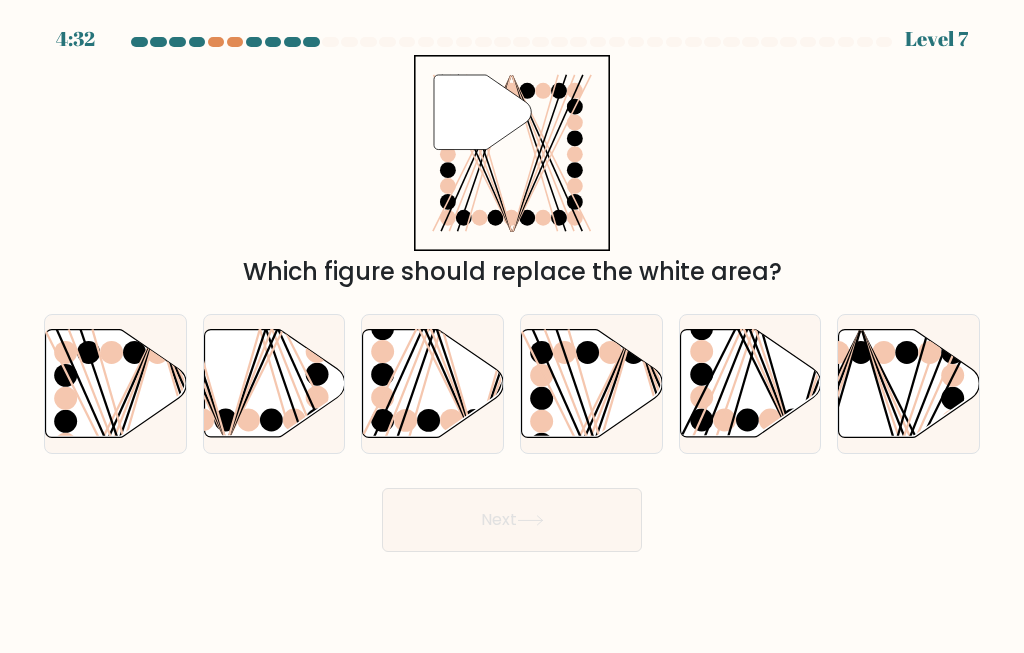 click at bounding box center (592, 384) 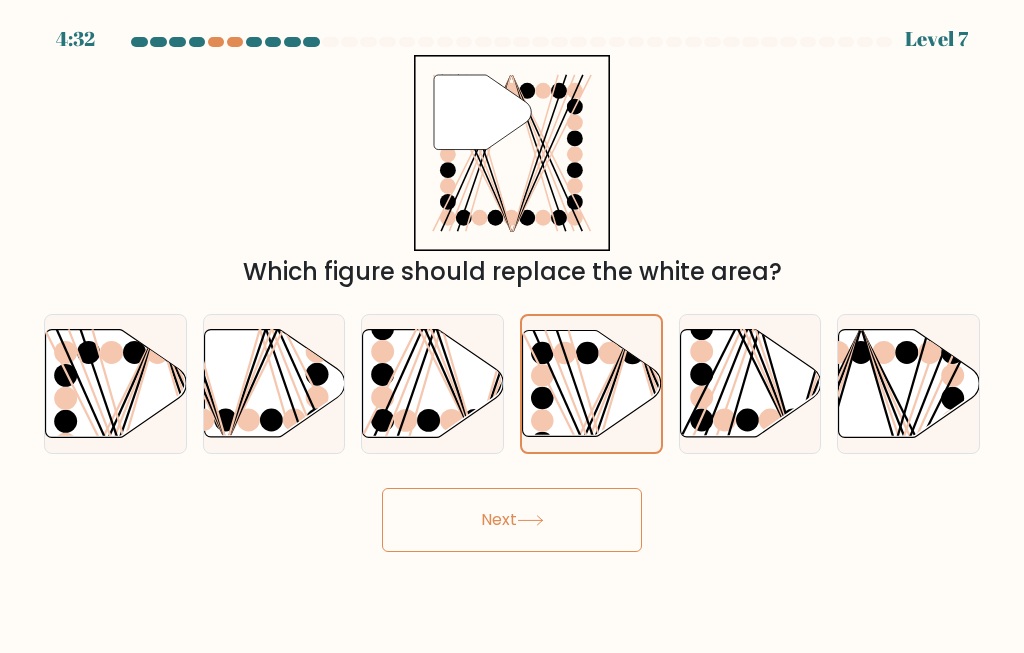 click on "Next" at bounding box center [512, 520] 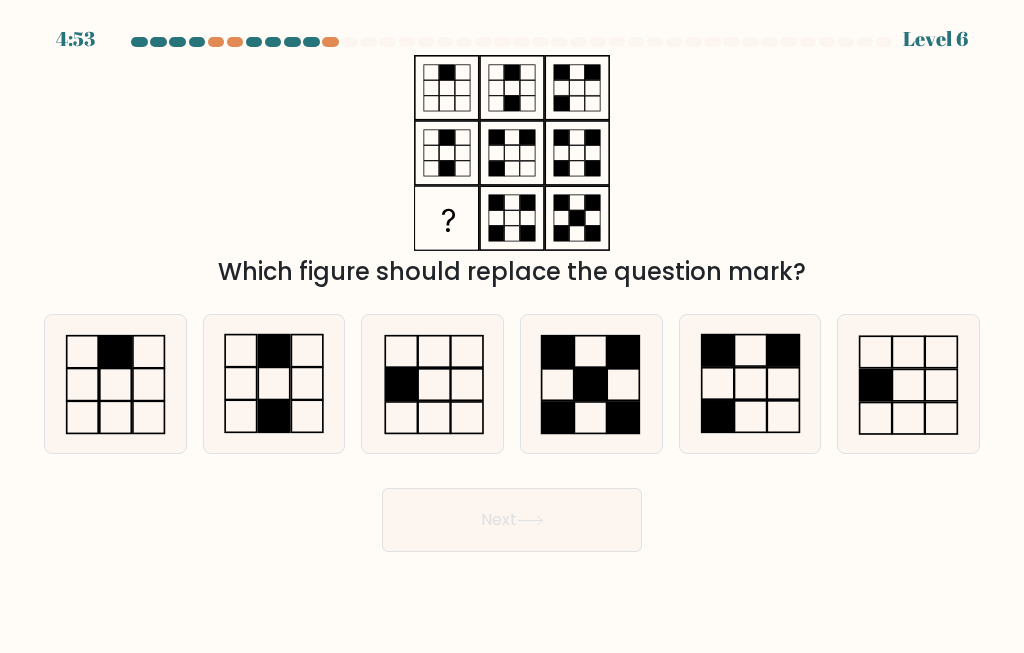click at bounding box center [750, 384] 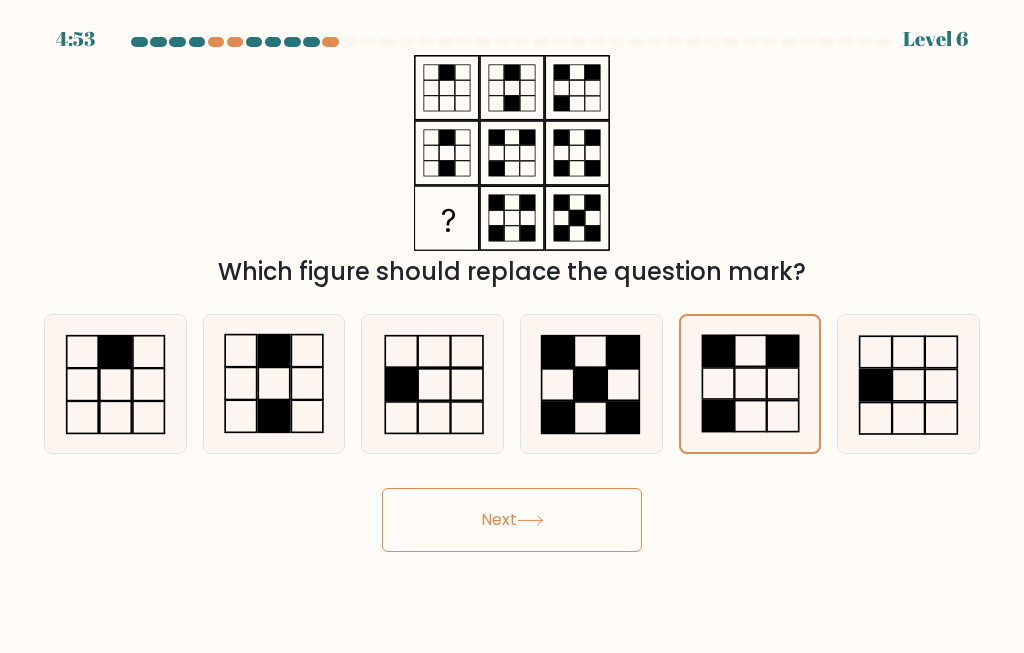 click on "Next" at bounding box center [512, 520] 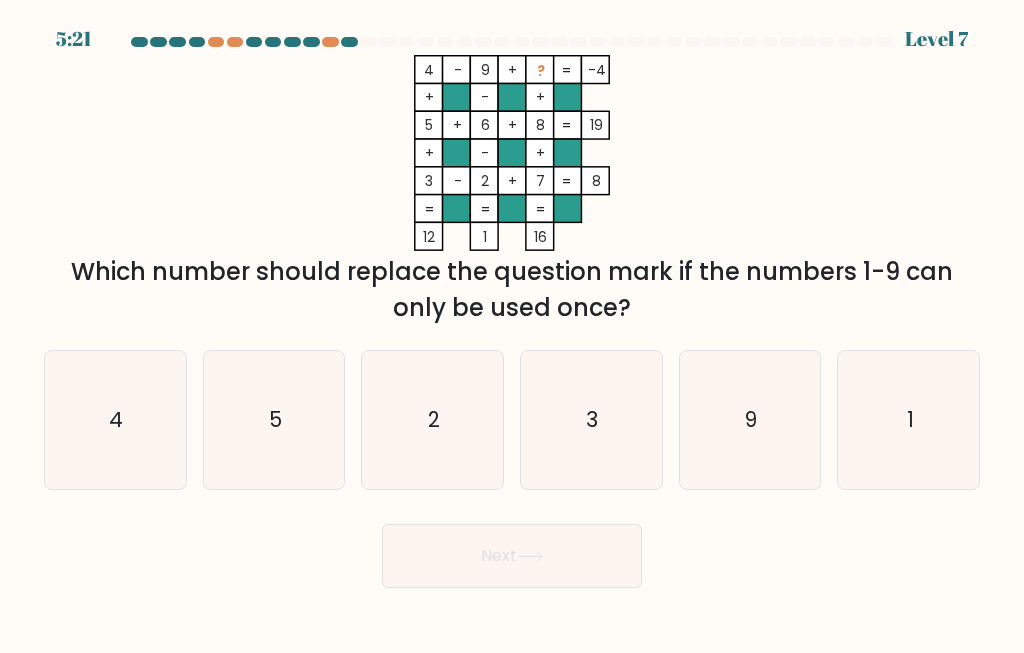 click on "3" at bounding box center (591, 420) 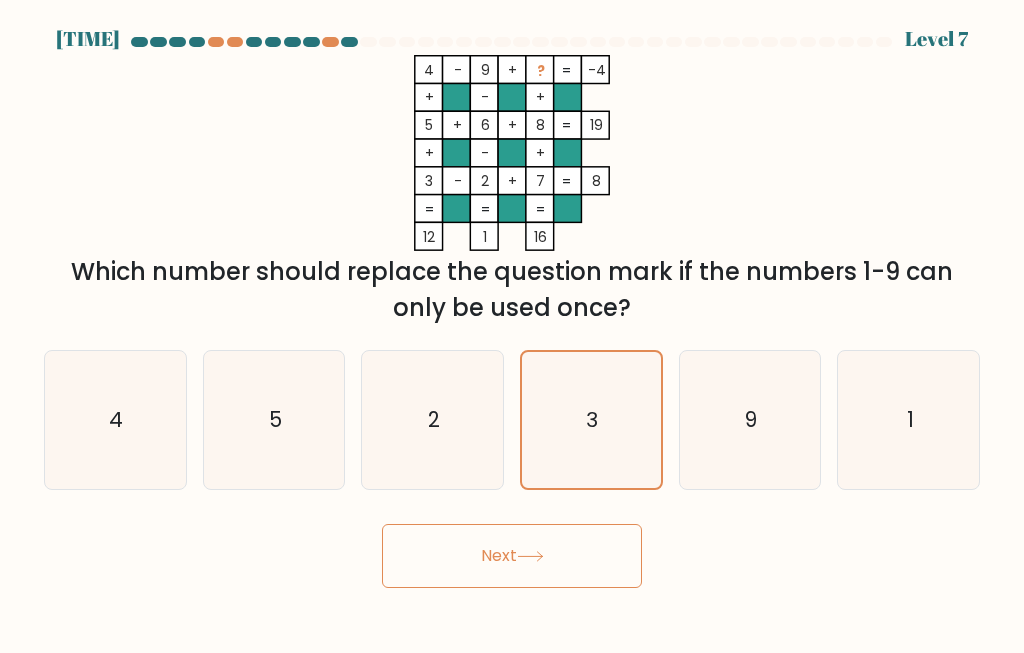click on "Next" at bounding box center (512, 556) 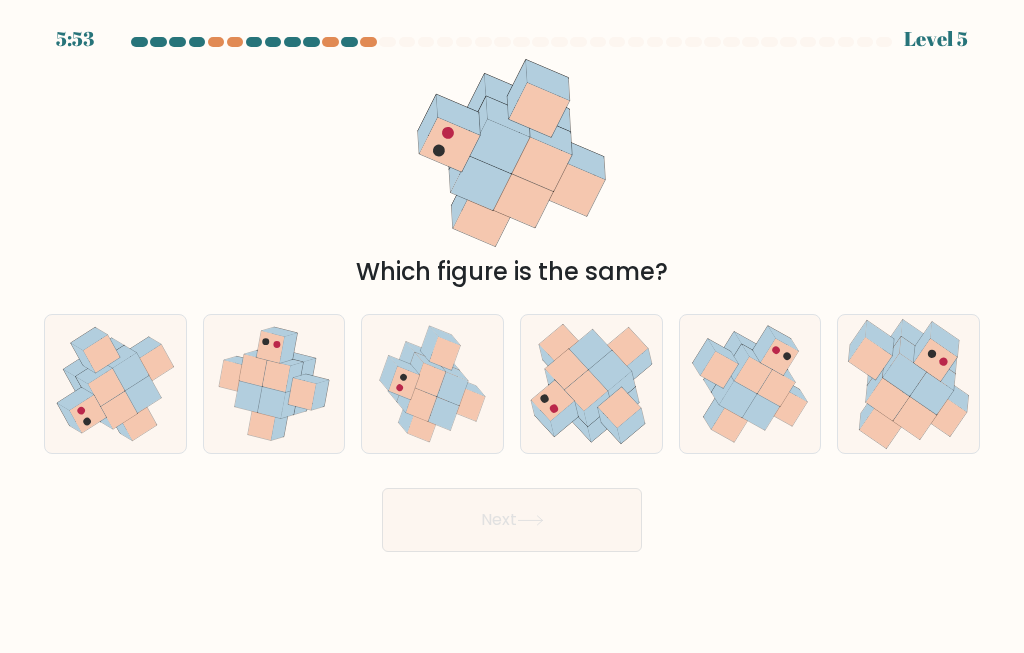 click at bounding box center (931, 393) 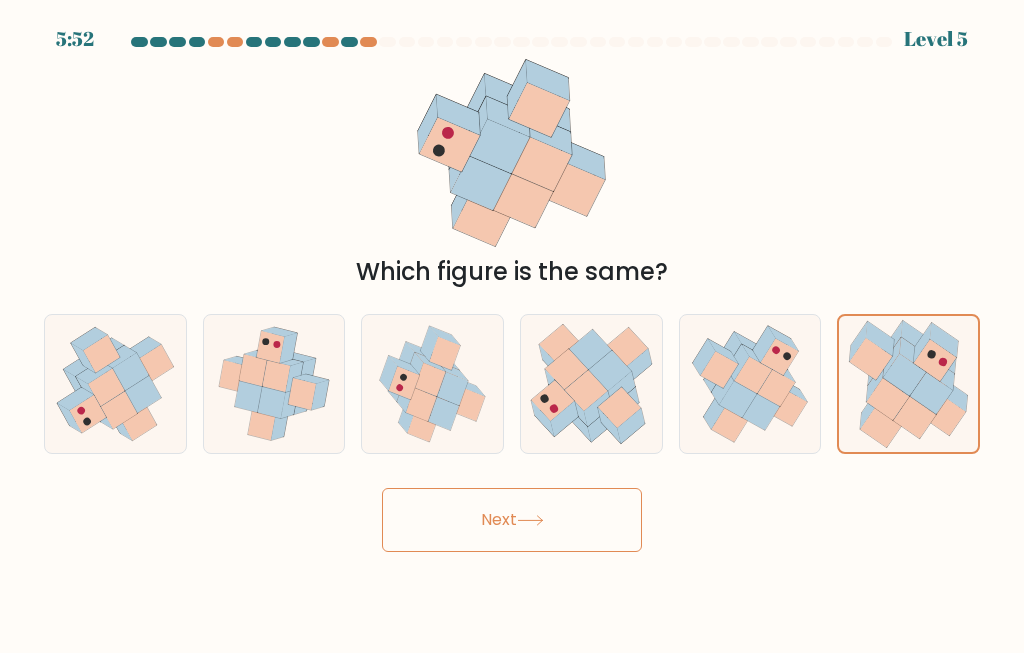 click at bounding box center (530, 520) 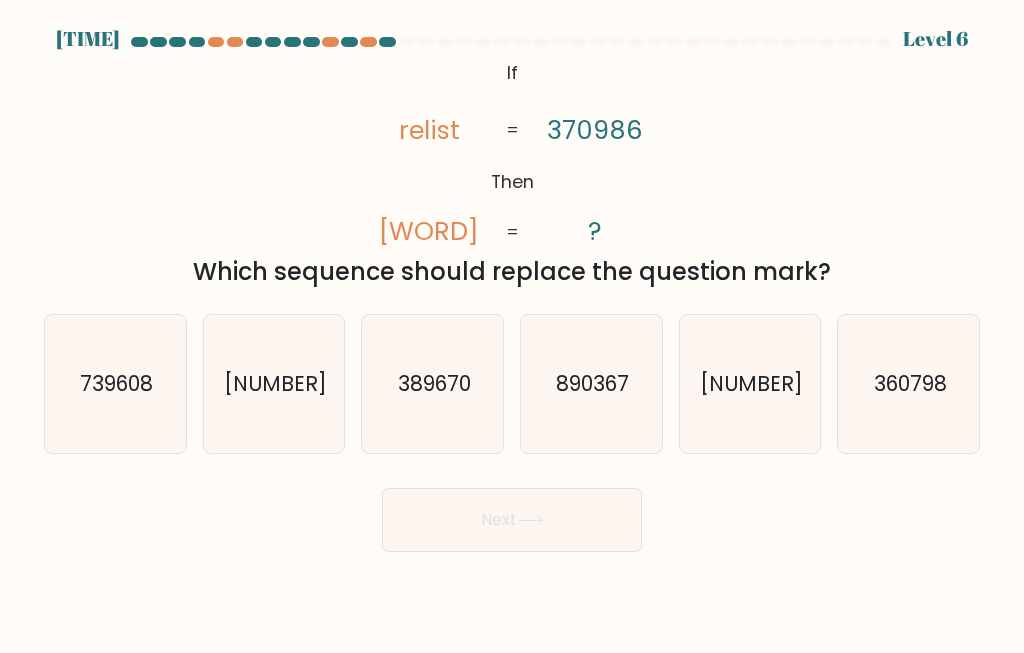 click on "[NUMBER]" at bounding box center [751, 383] 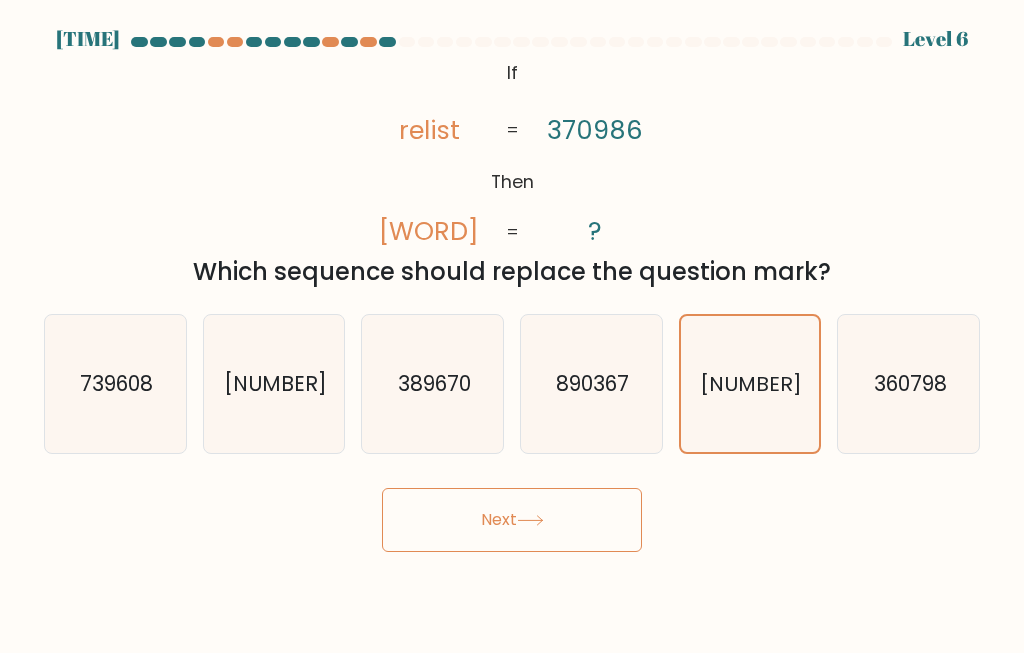 click on "Next" at bounding box center (512, 520) 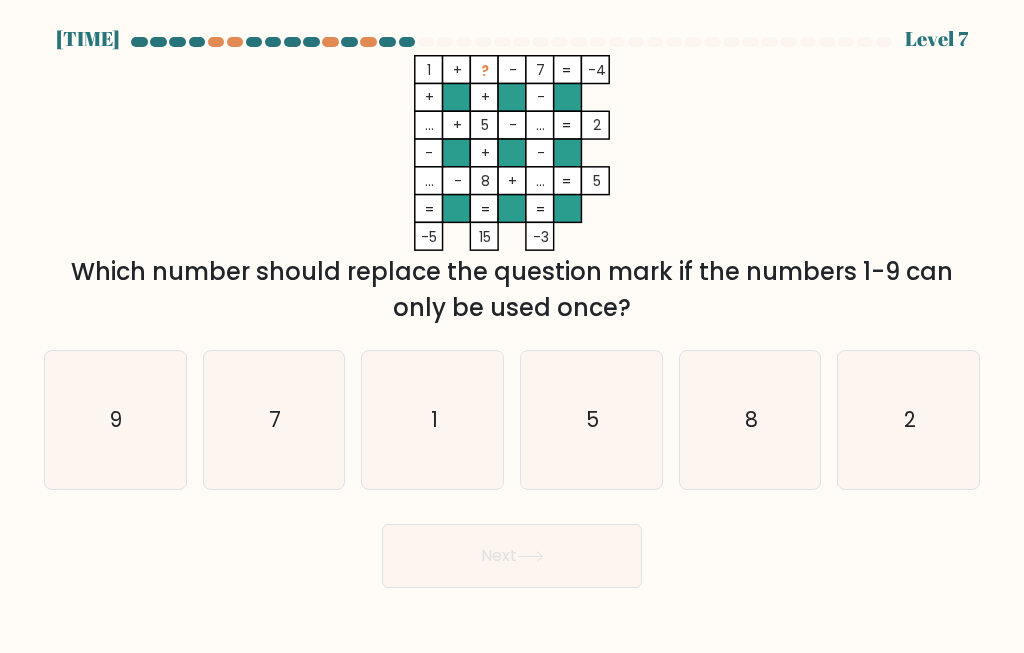 click on "2" at bounding box center (910, 419) 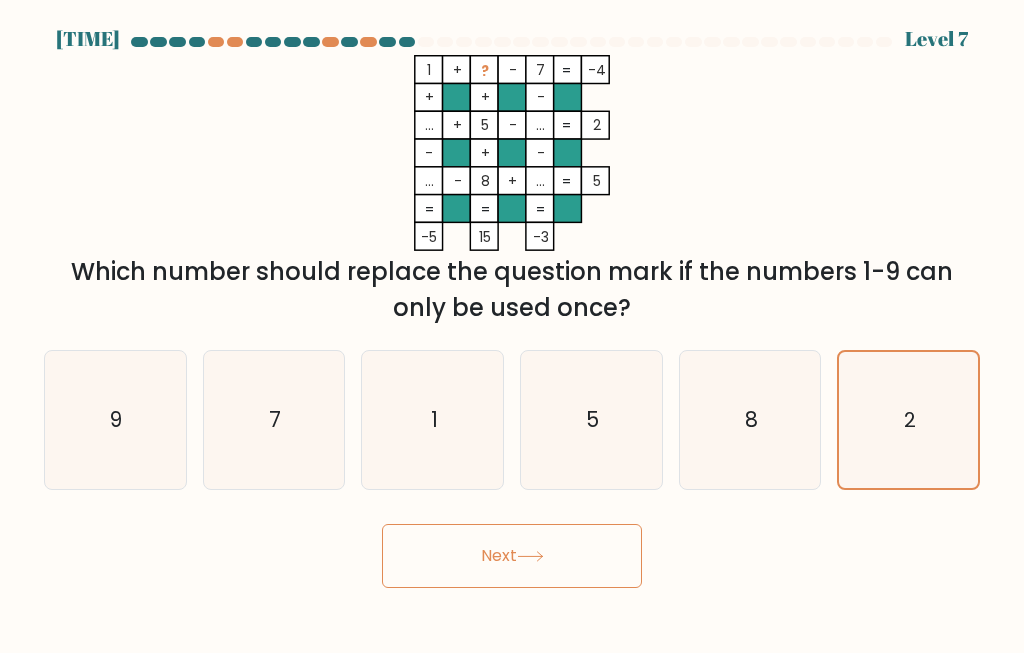 click on "Next" at bounding box center [512, 556] 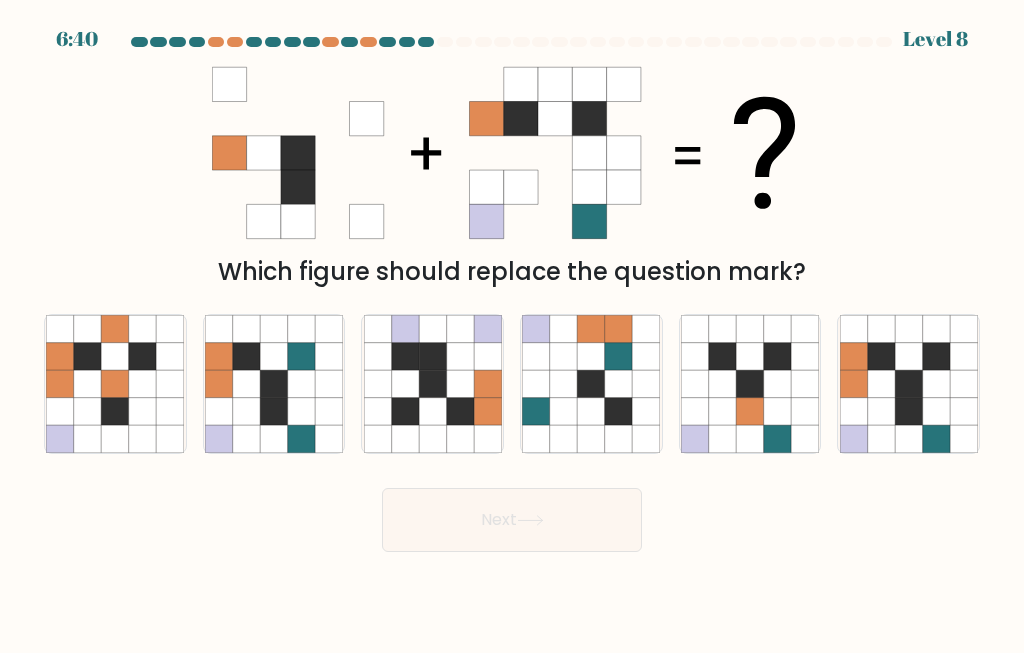 click at bounding box center (935, 383) 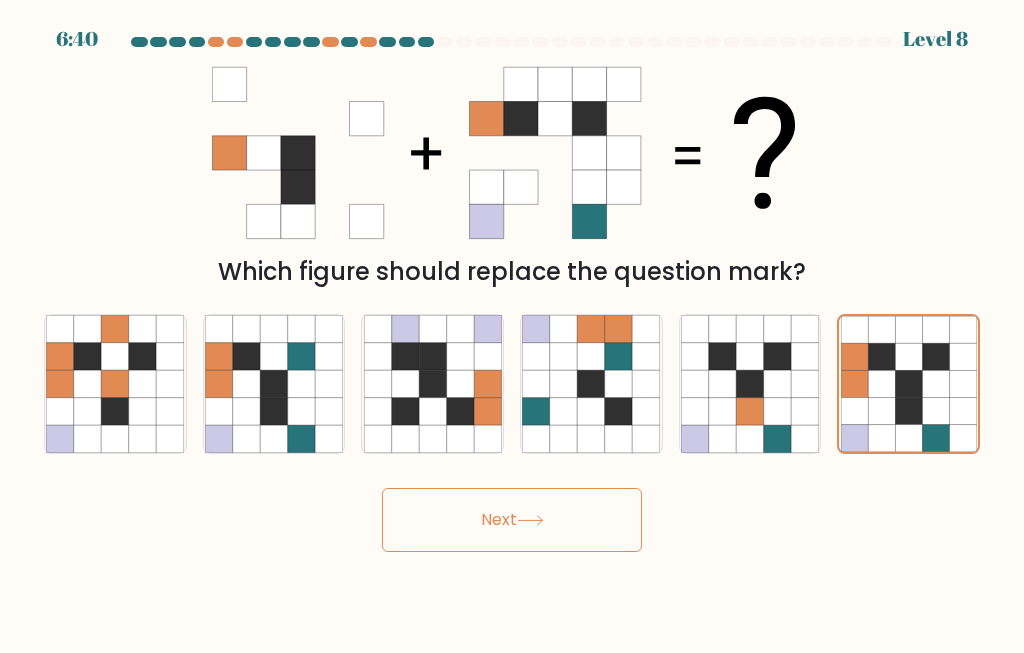 click on "Next" at bounding box center (512, 520) 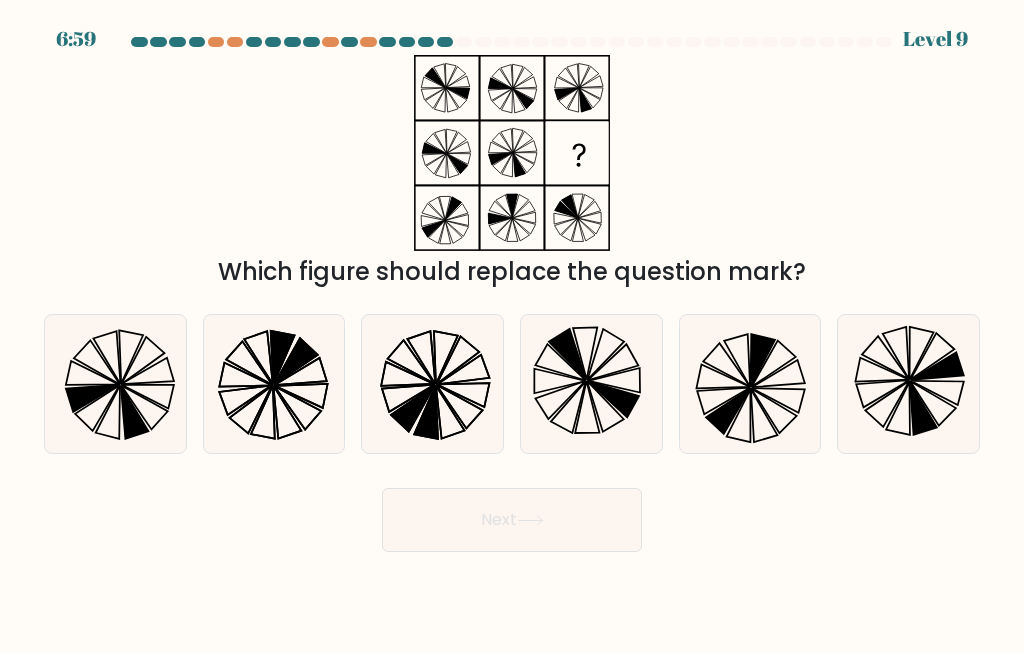 click at bounding box center [433, 384] 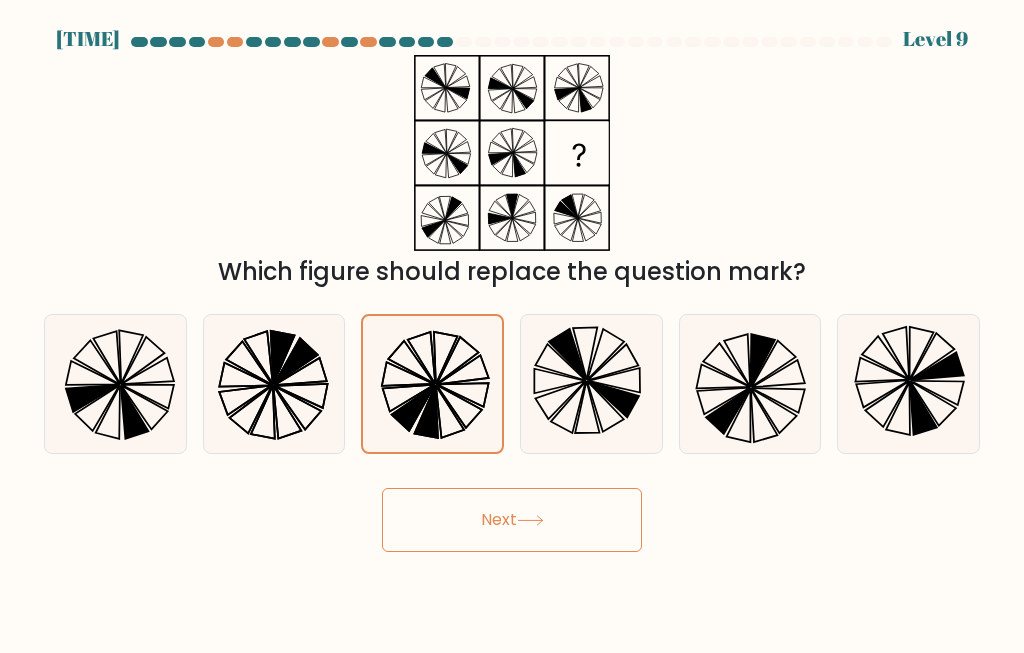 click on "Next" at bounding box center [512, 520] 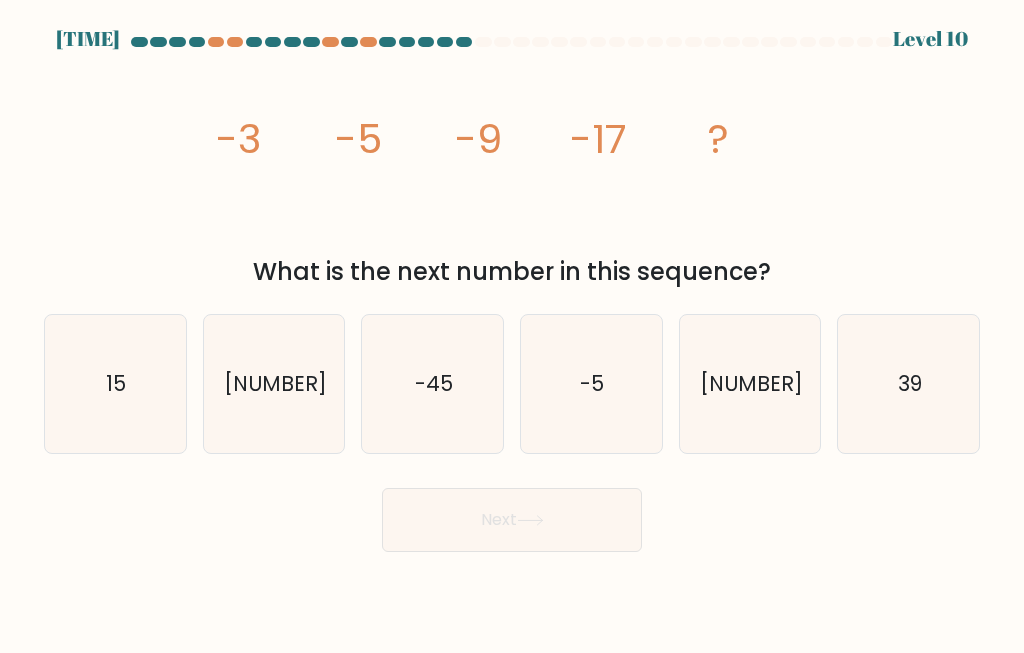 click on "[NUMBER]" at bounding box center (274, 384) 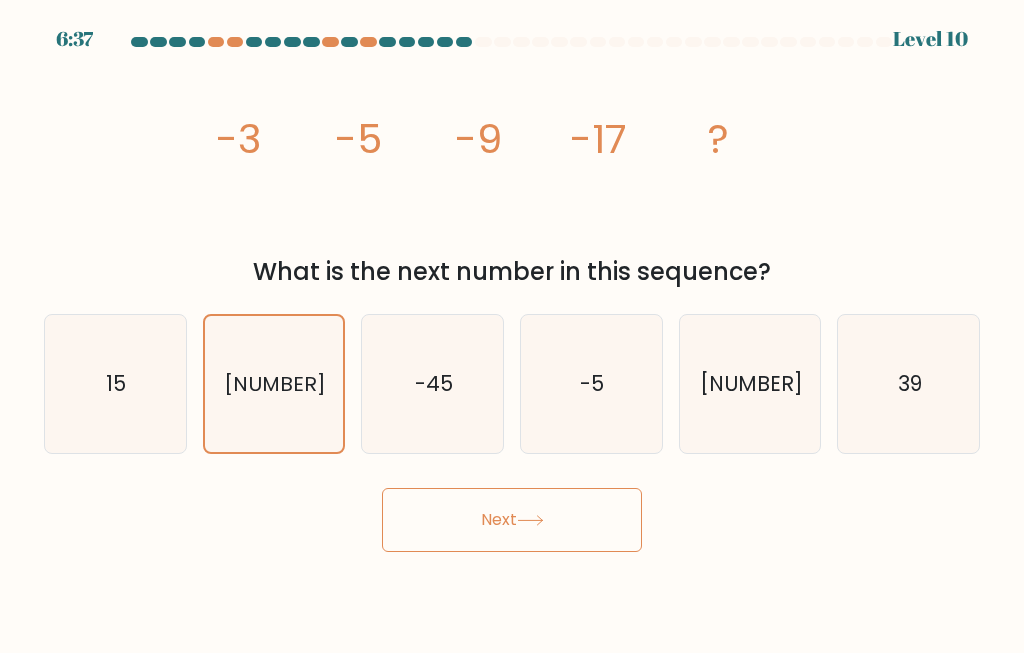 click on "Next" at bounding box center [512, 520] 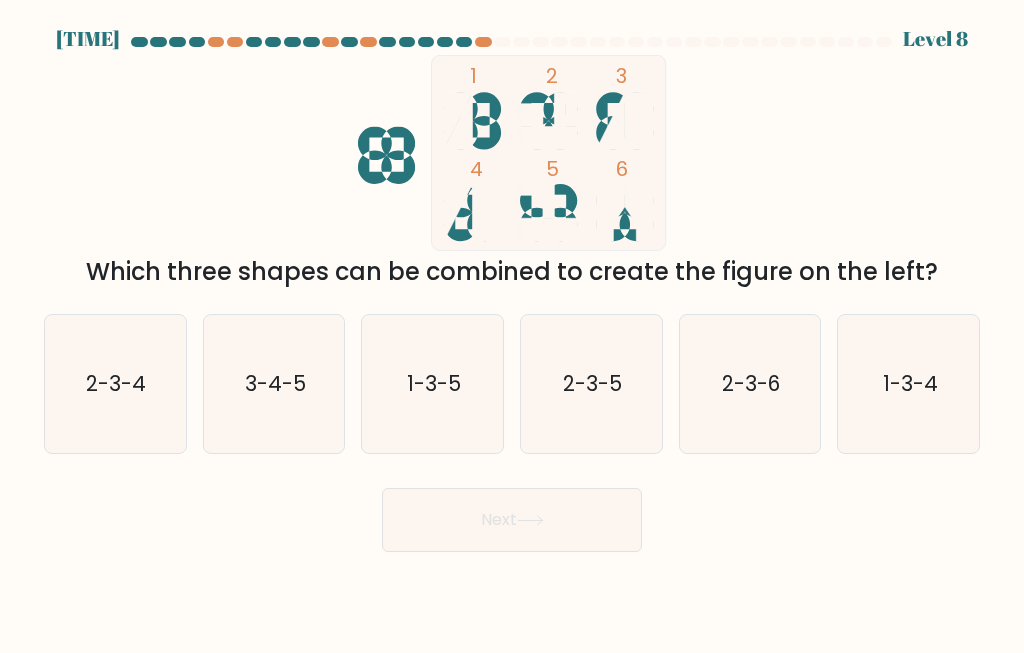 click on "1-3-4" at bounding box center [909, 383] 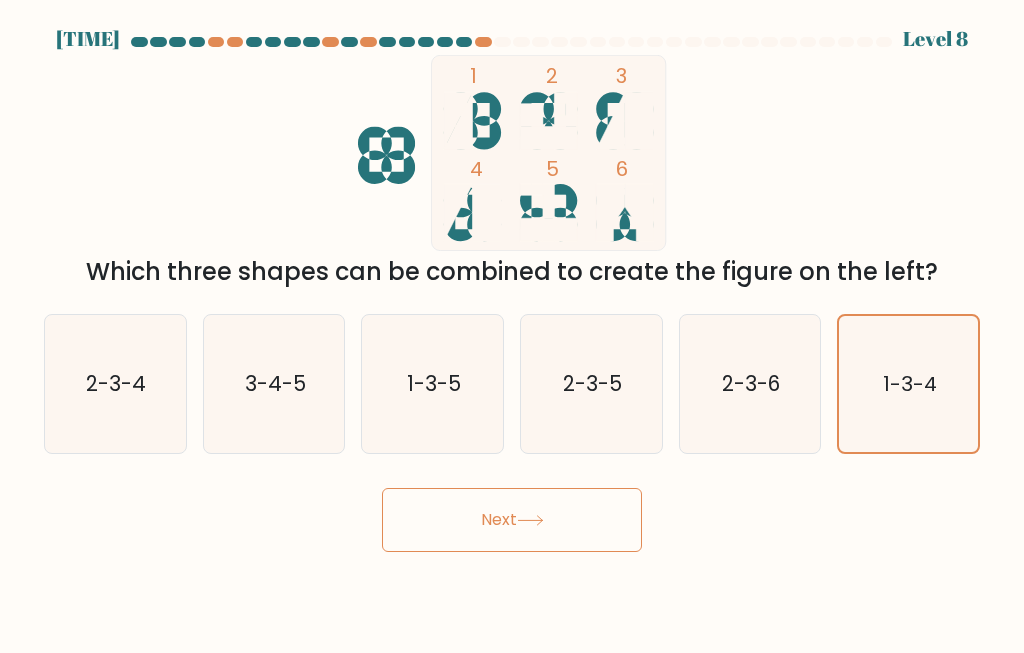 click on "Next" at bounding box center (512, 520) 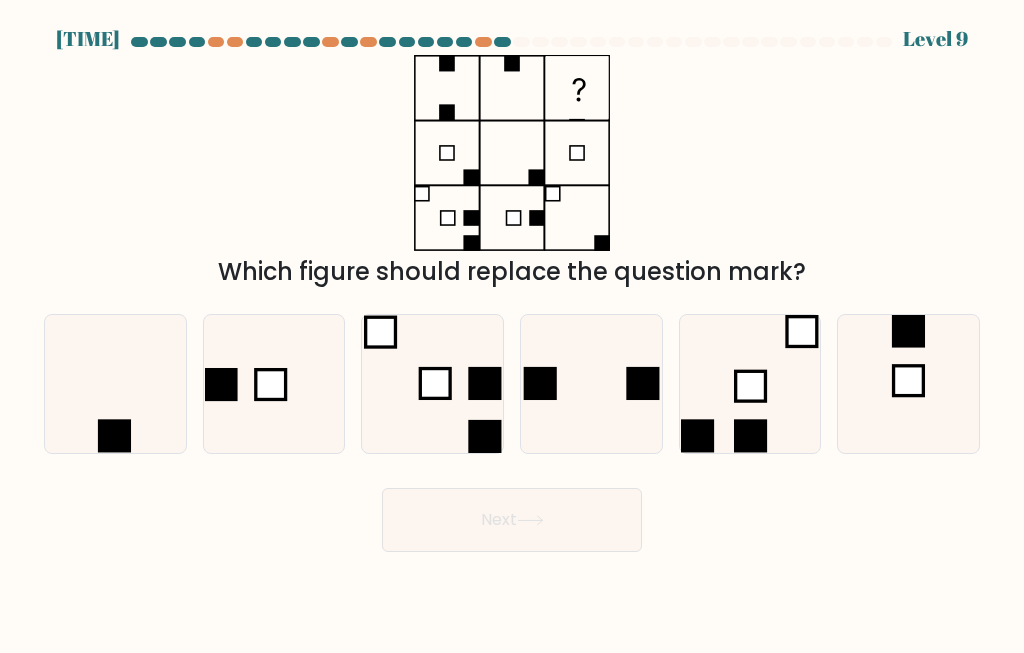 click at bounding box center [908, 381] 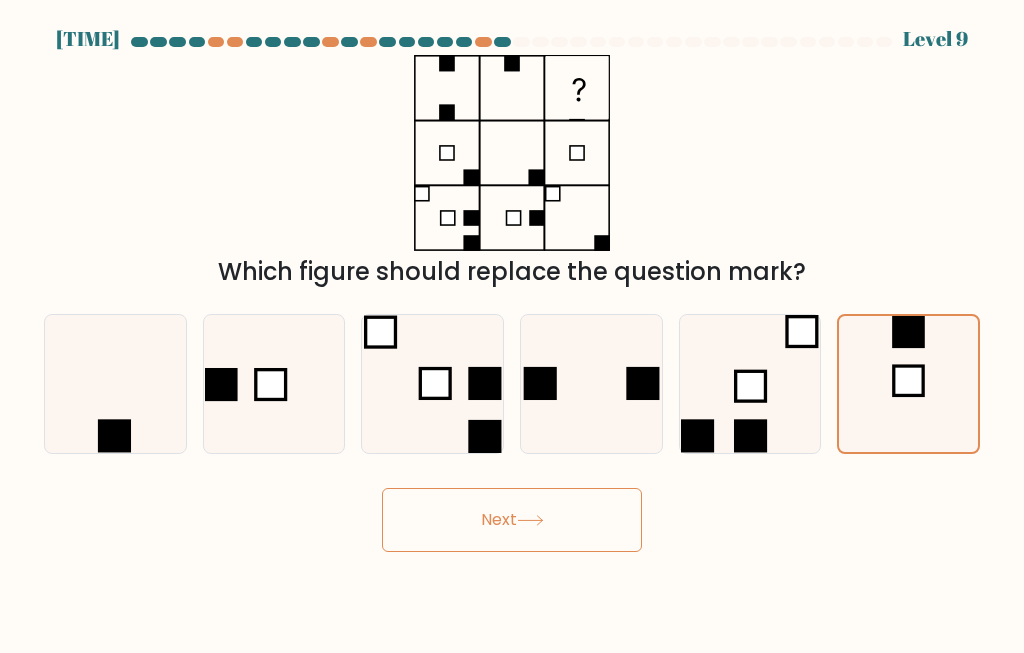 click on "Next" at bounding box center [512, 520] 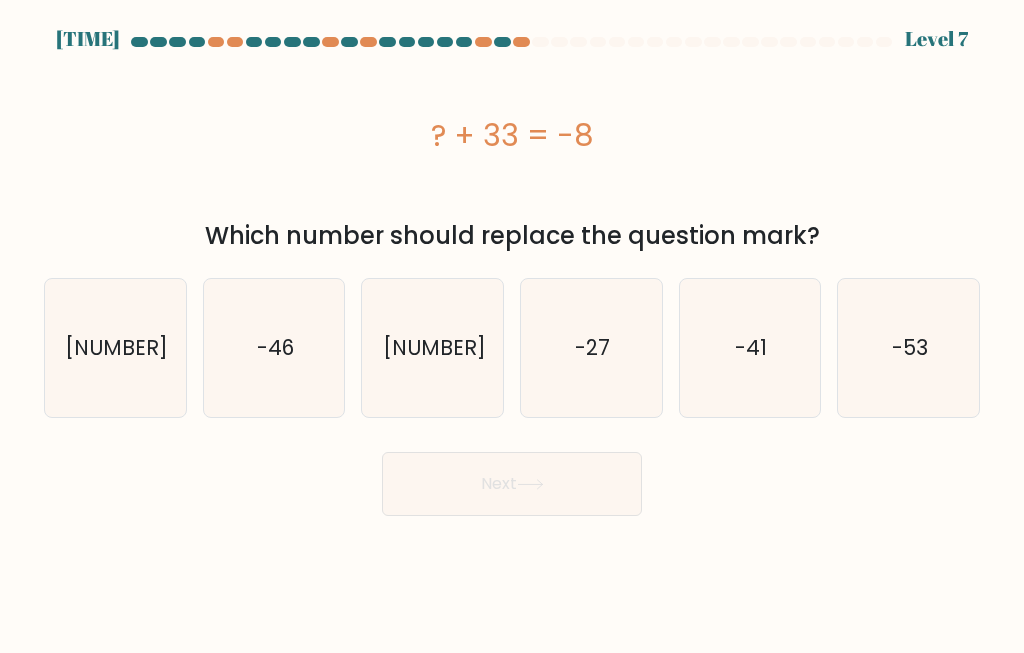 click on "-41" at bounding box center [750, 348] 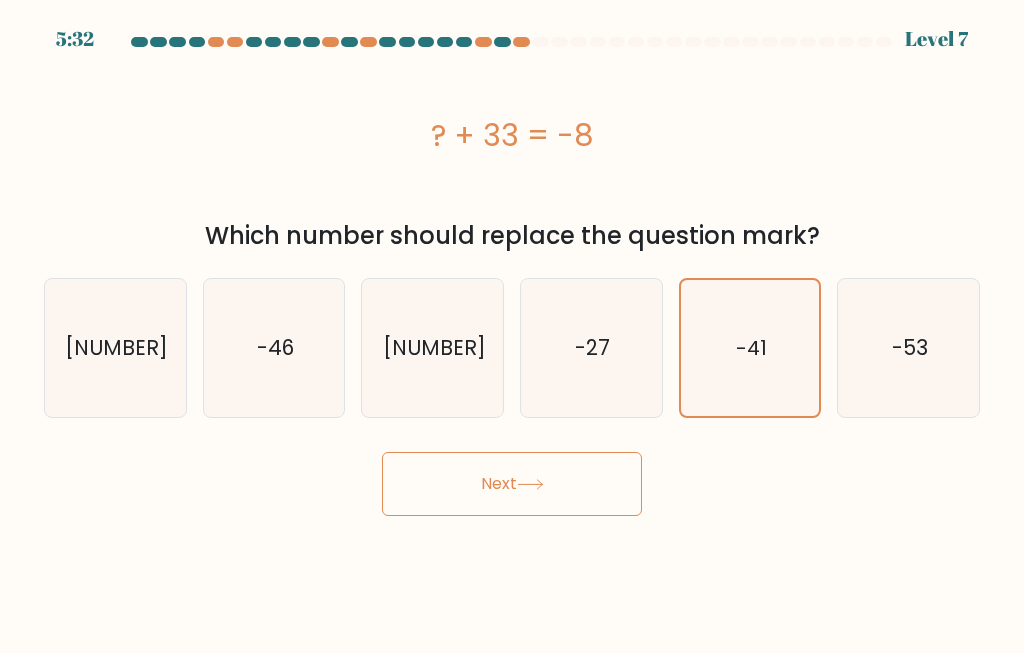 click on "Next" at bounding box center [512, 484] 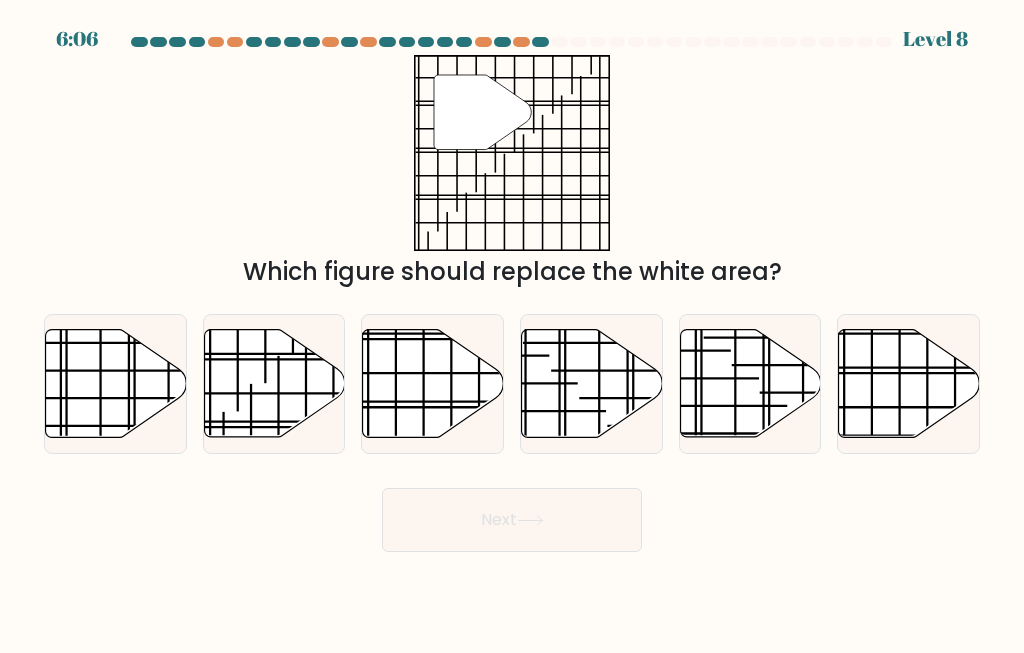 click at bounding box center (274, 384) 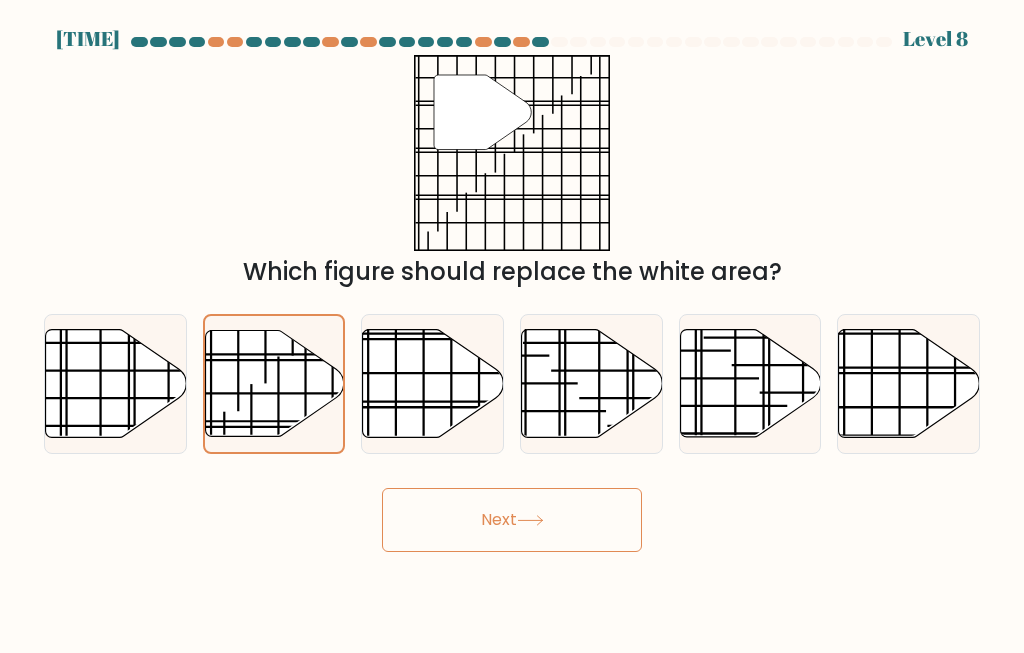 click on "Next" at bounding box center (512, 520) 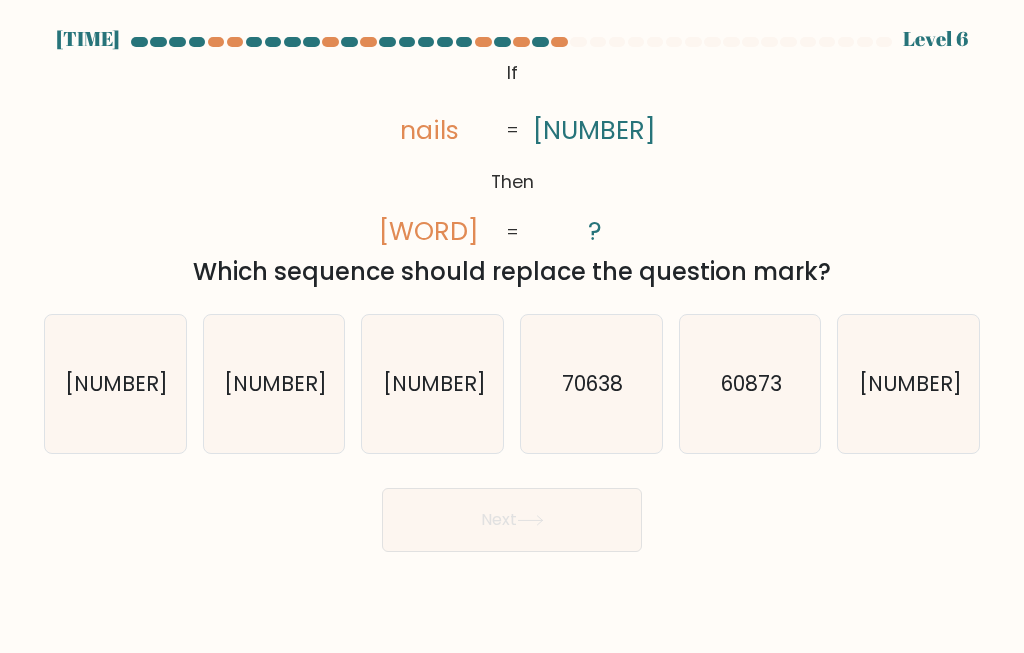click on "[NUMBER]" at bounding box center (115, 384) 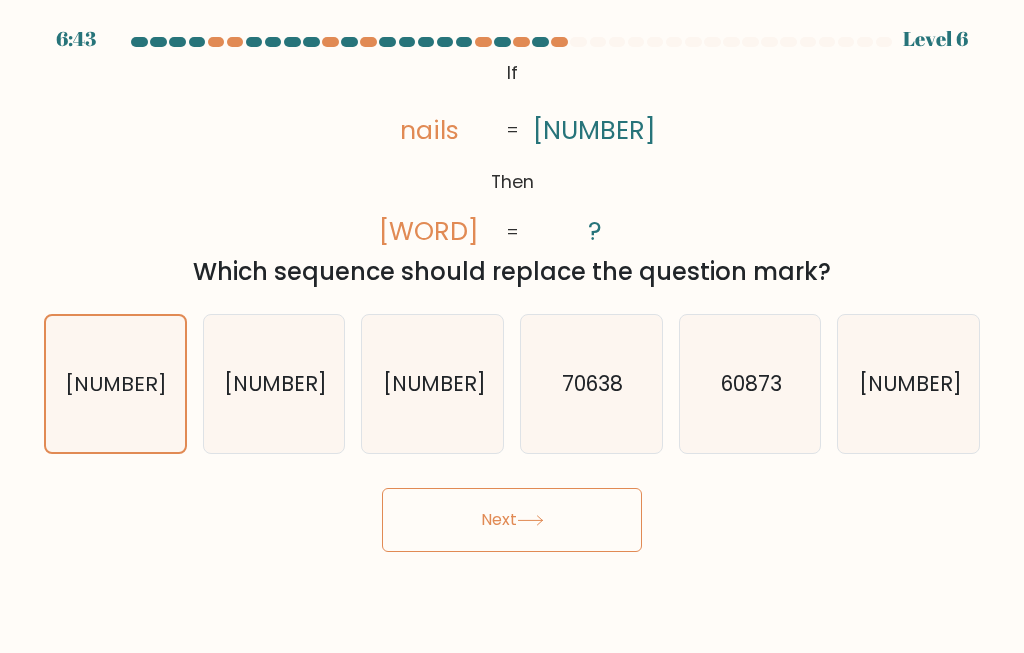 click at bounding box center (530, 520) 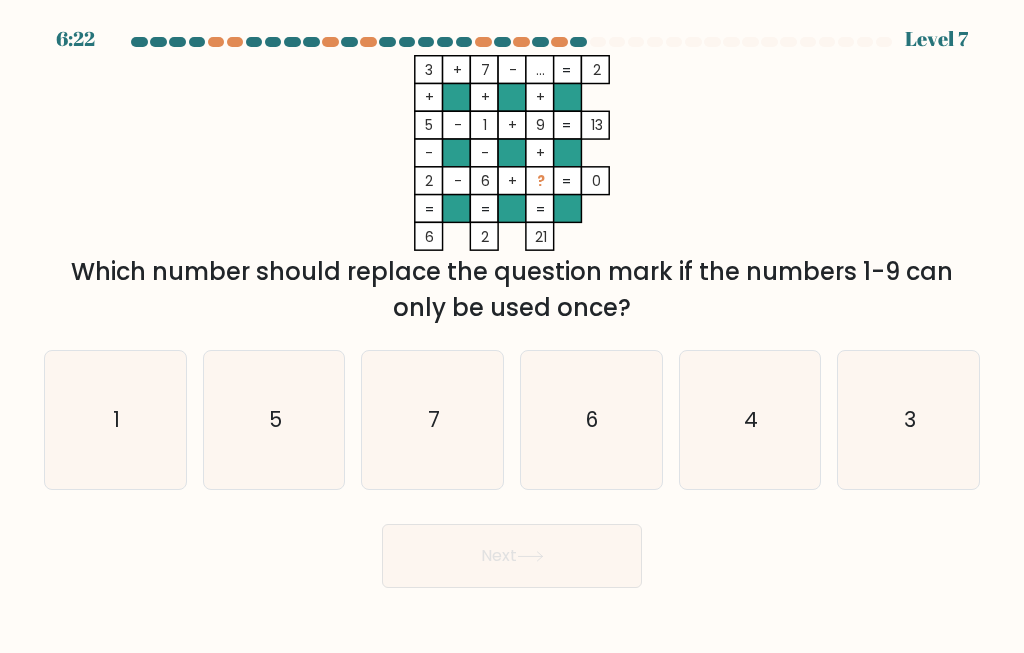 click on "4" at bounding box center (750, 420) 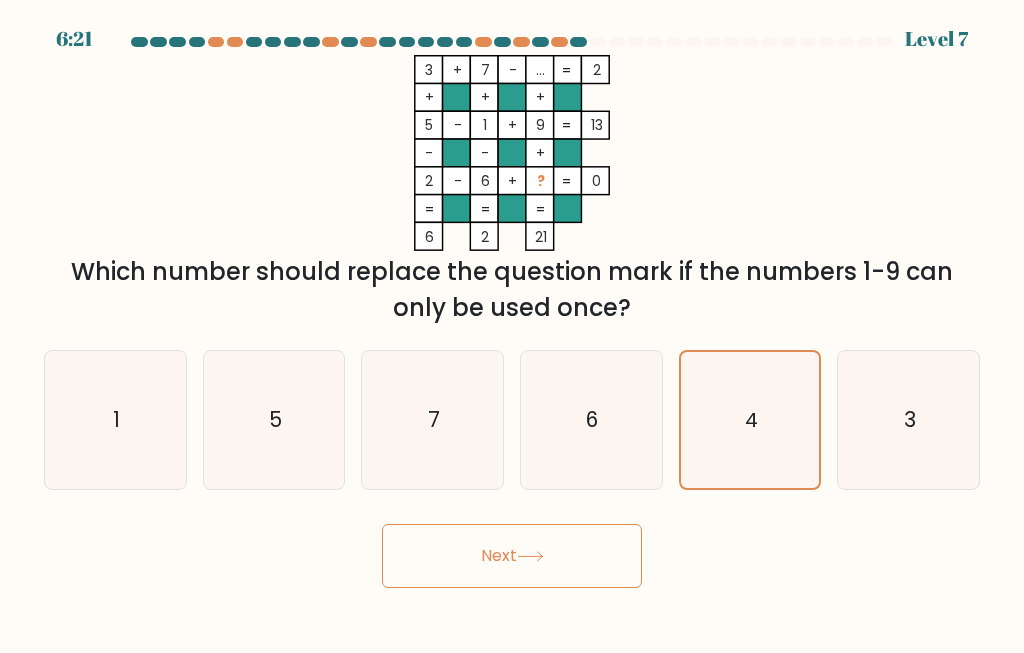click on "Next" at bounding box center (512, 556) 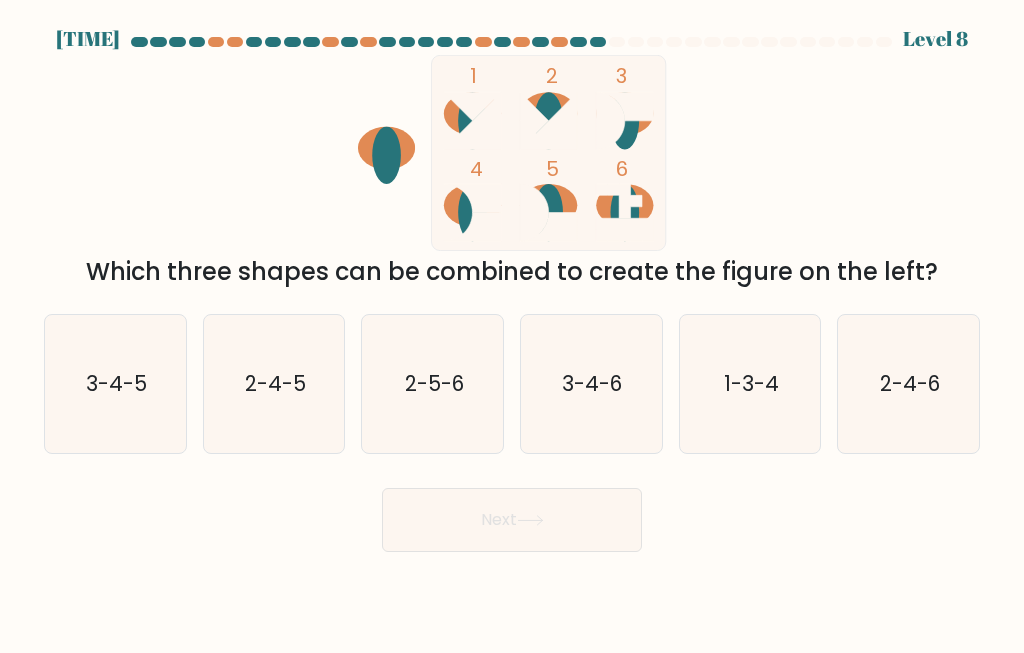 click on "2-4-6" at bounding box center [909, 384] 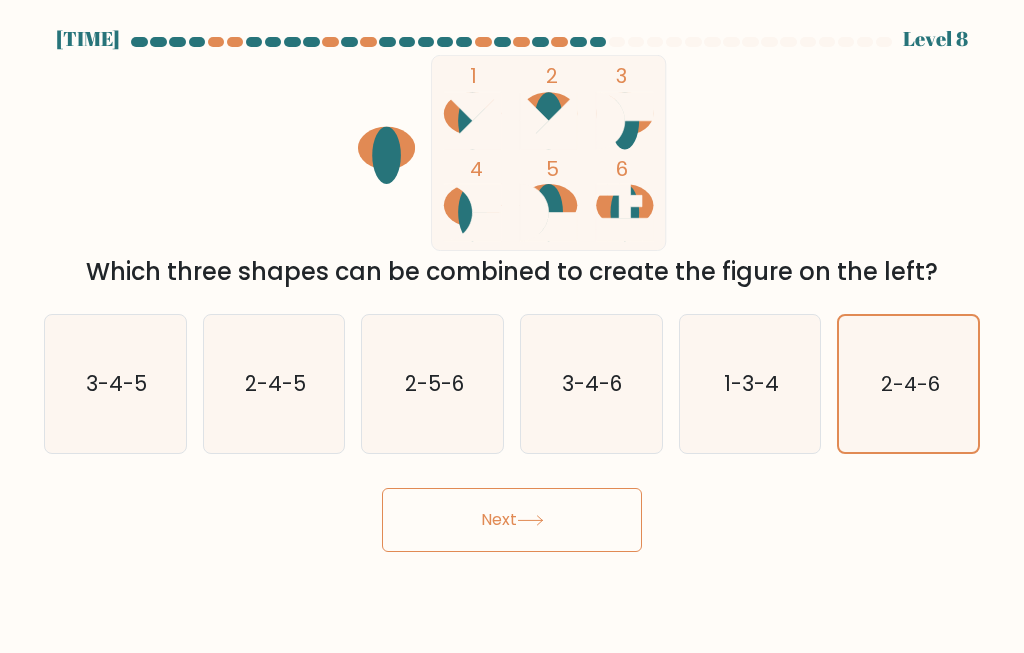 click on "Next" at bounding box center (512, 520) 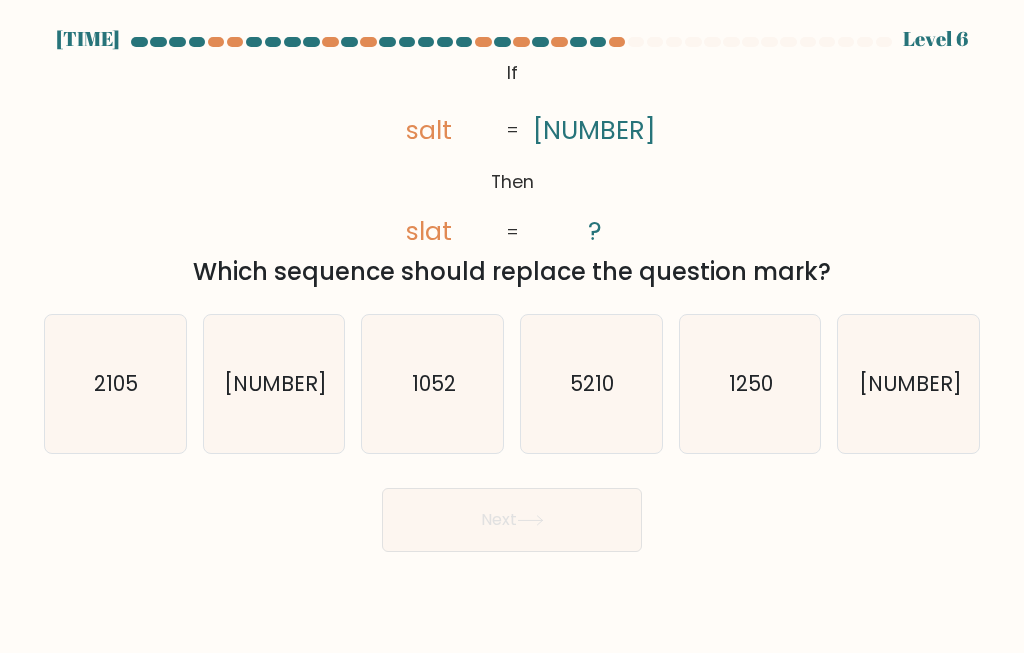 click on "1250" at bounding box center (751, 383) 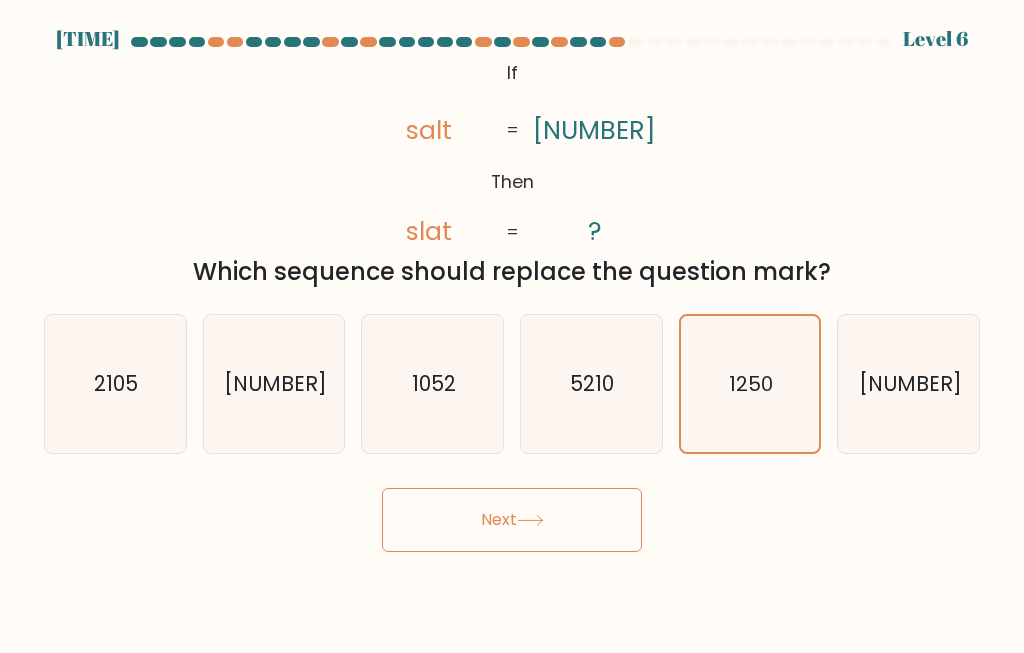 click at bounding box center (530, 520) 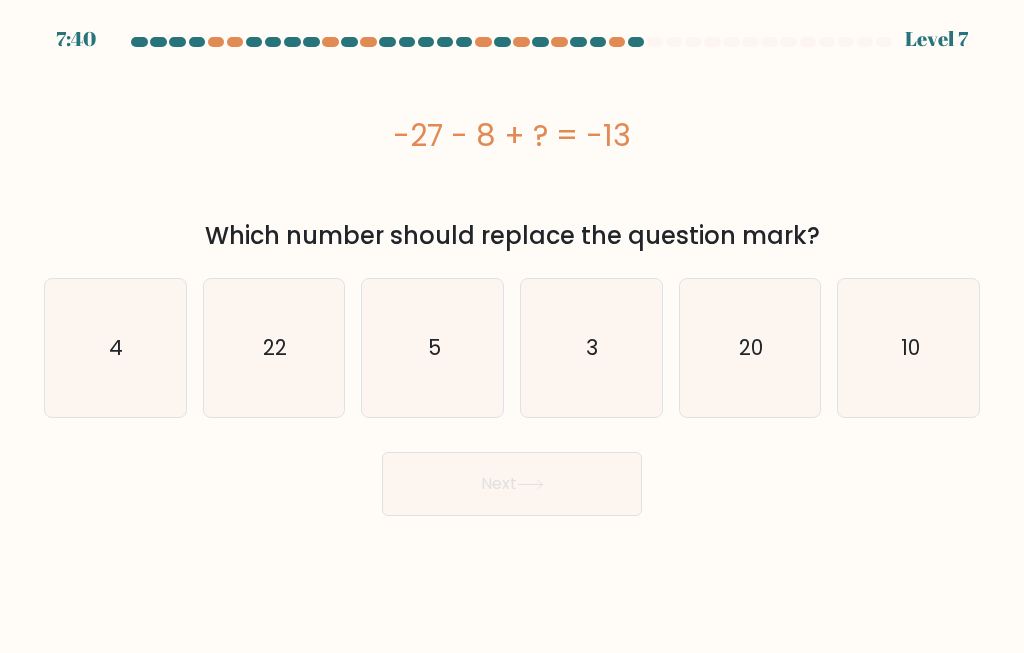 click on "[TIME]" at bounding box center (512, 326) 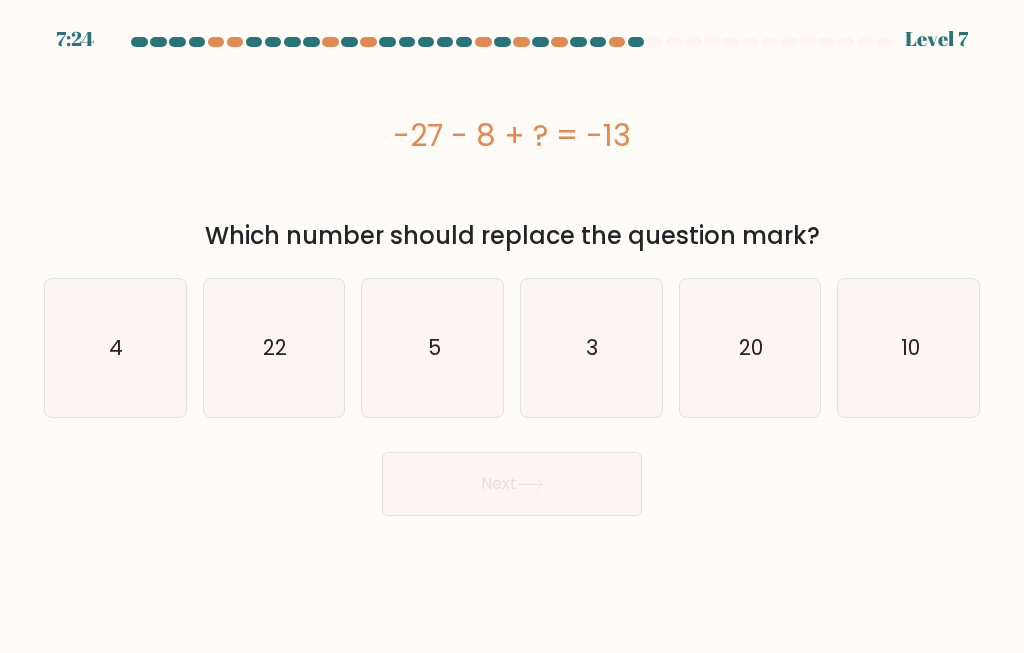 click on "22" at bounding box center (275, 347) 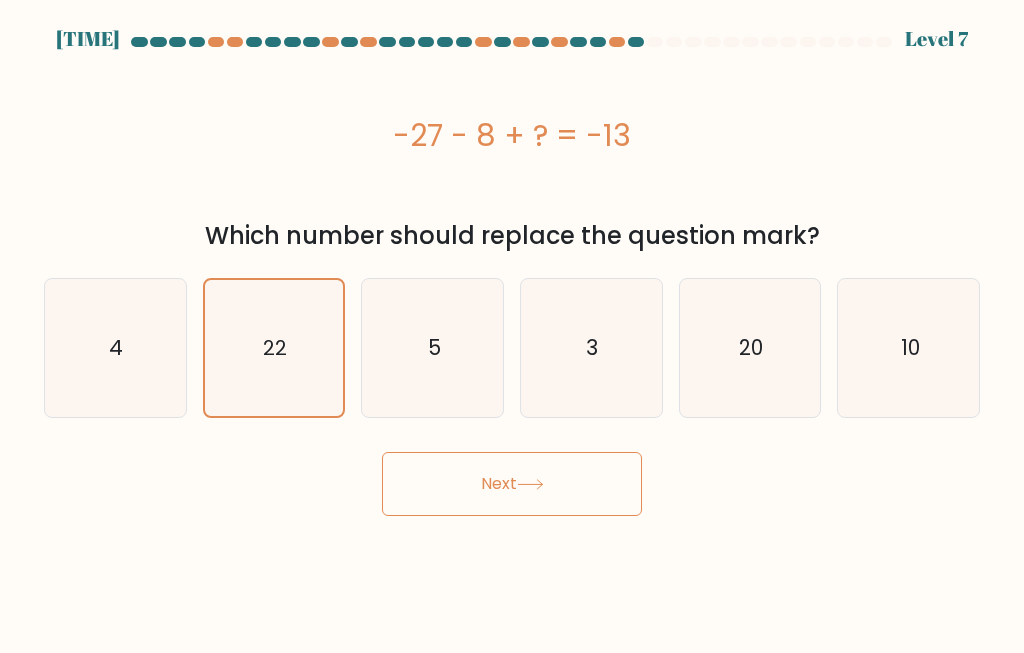 click on "Next" at bounding box center (512, 484) 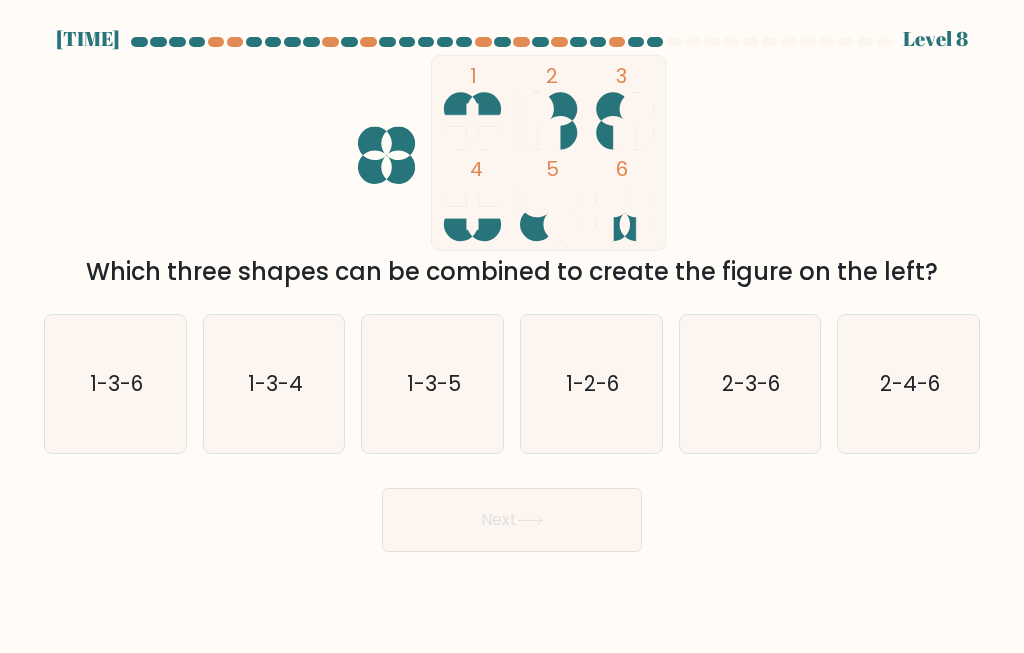 click on "2-3-6" at bounding box center (750, 384) 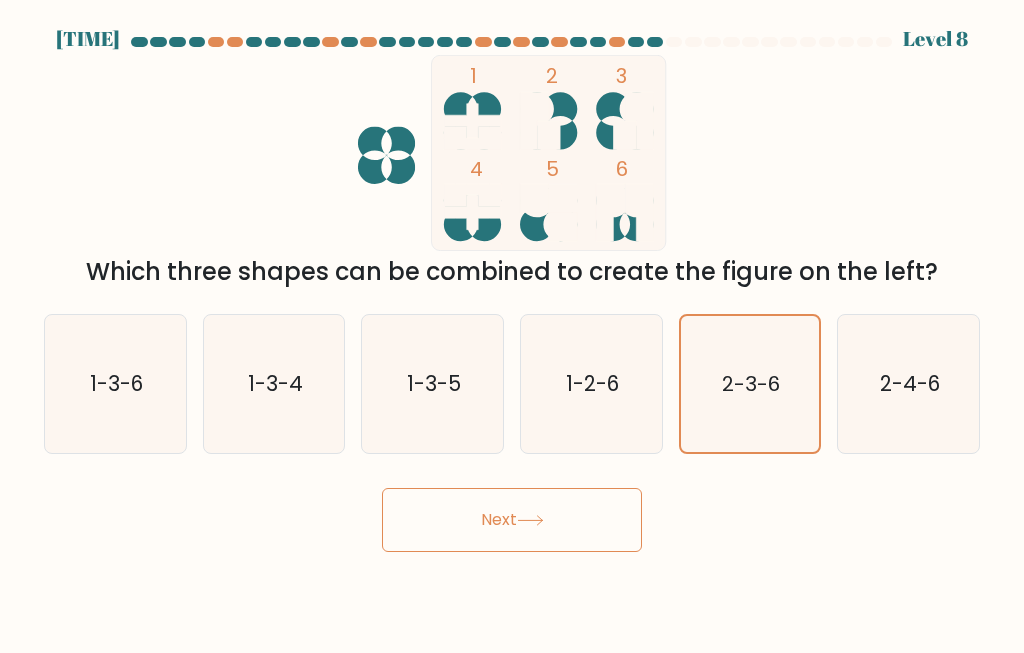 click at bounding box center [530, 520] 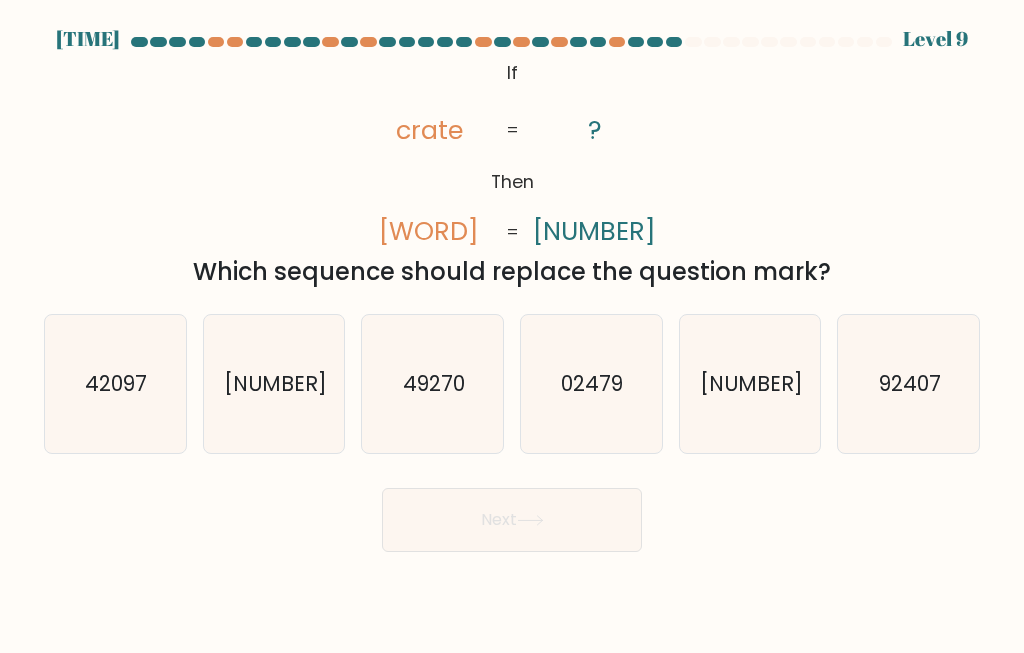 click on "[NUMBER]" at bounding box center [751, 383] 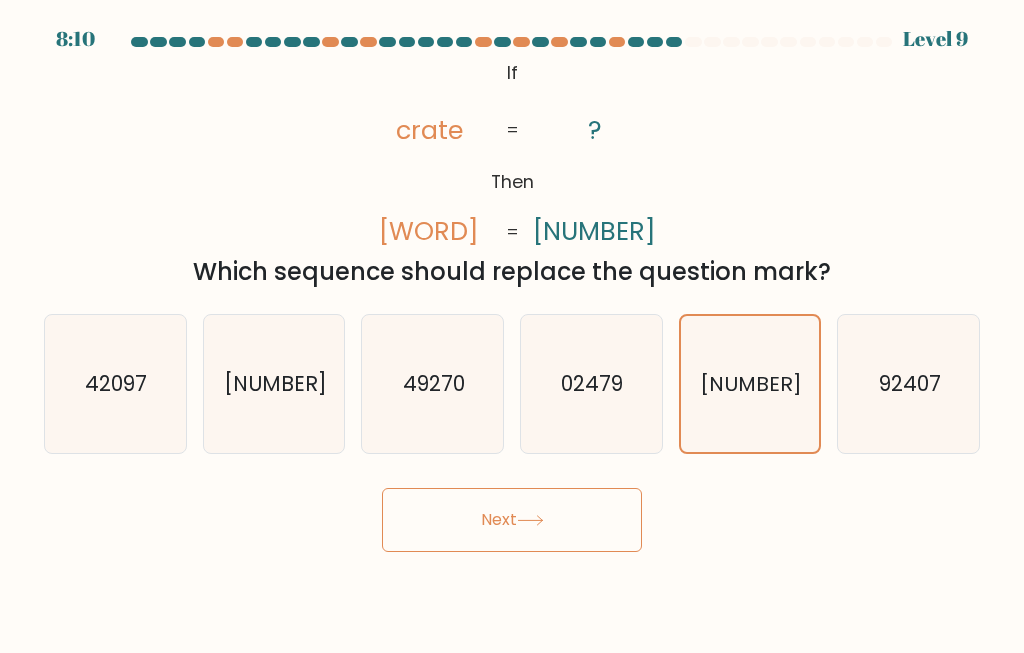 click on "Next" at bounding box center [512, 520] 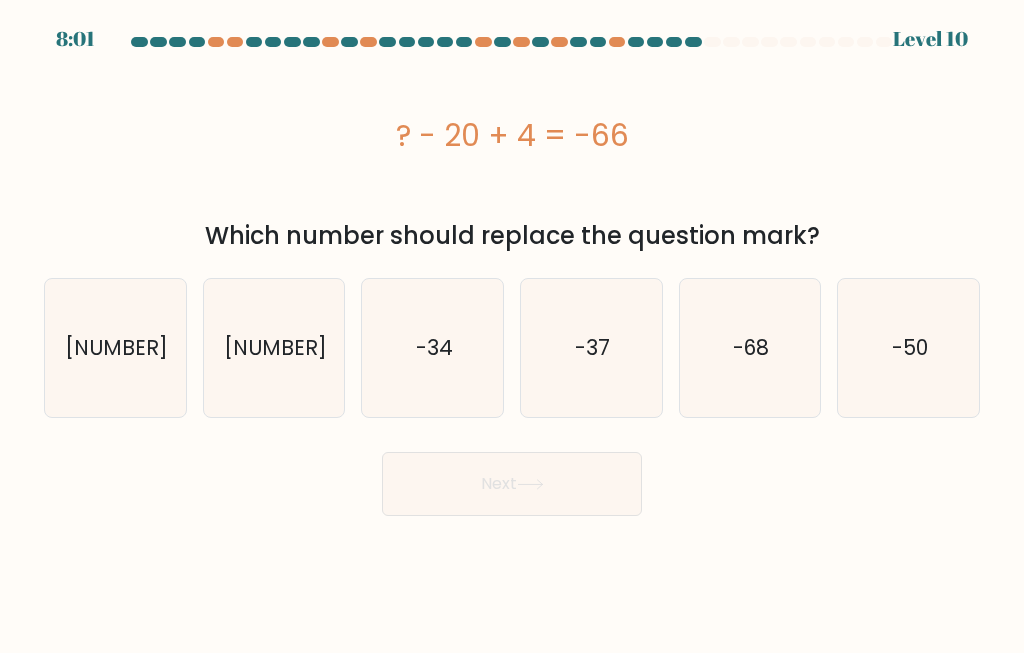 click on "[NUMBER]" at bounding box center (115, 348) 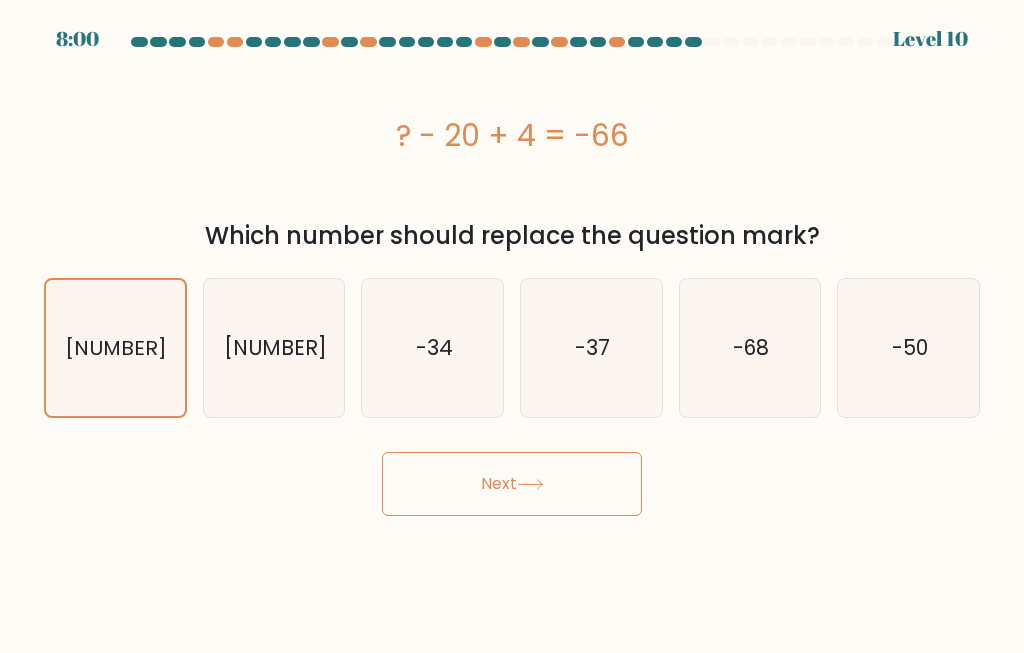 click on "Next" at bounding box center (512, 484) 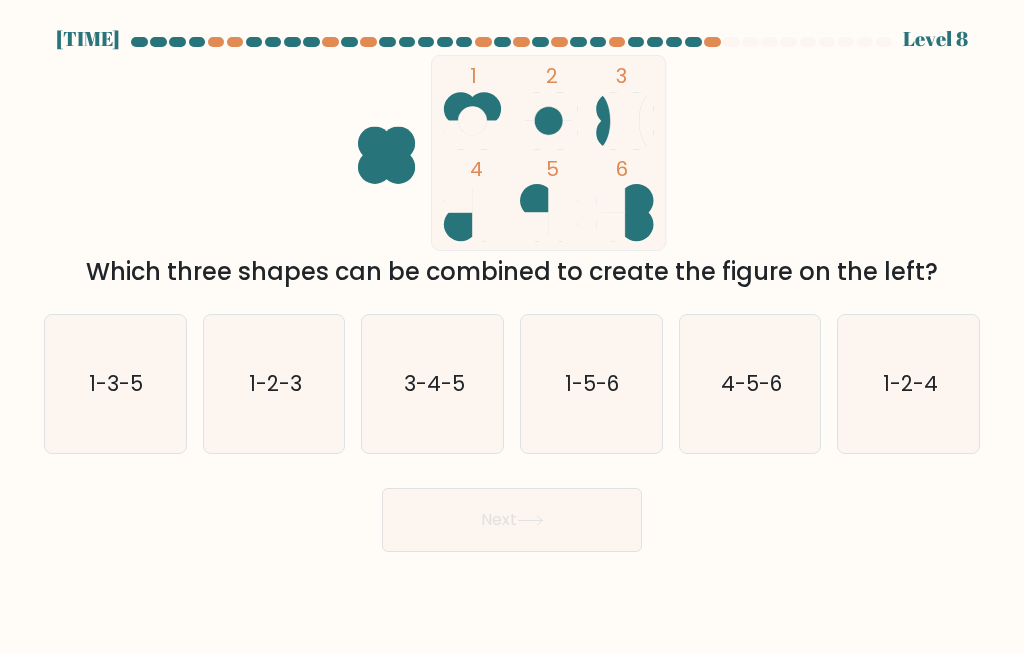 click on "4-5-6" at bounding box center [751, 383] 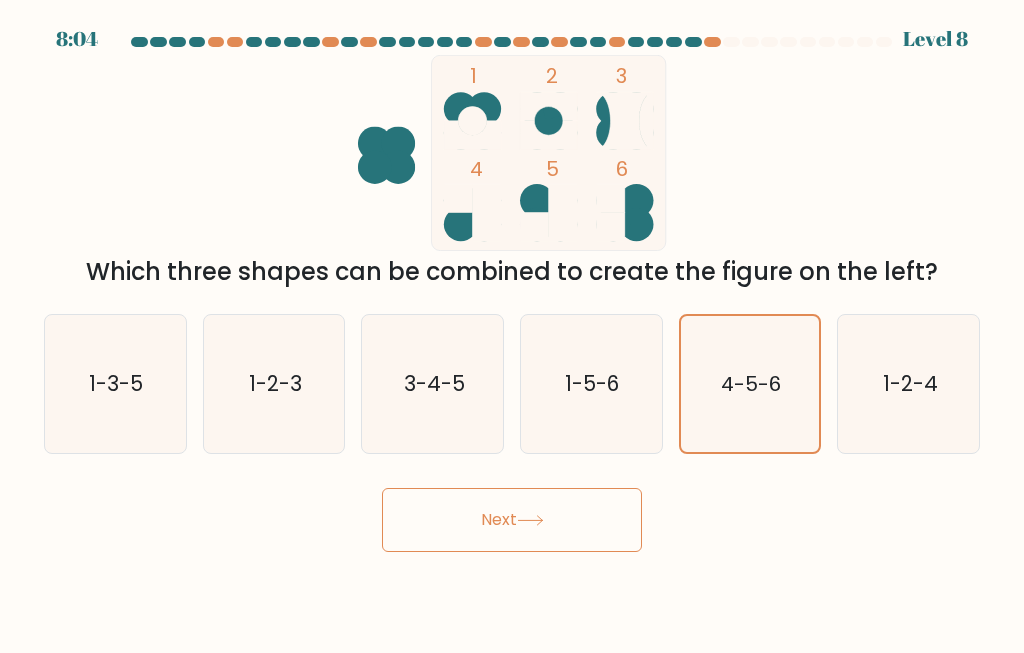 click on "Next" at bounding box center [512, 520] 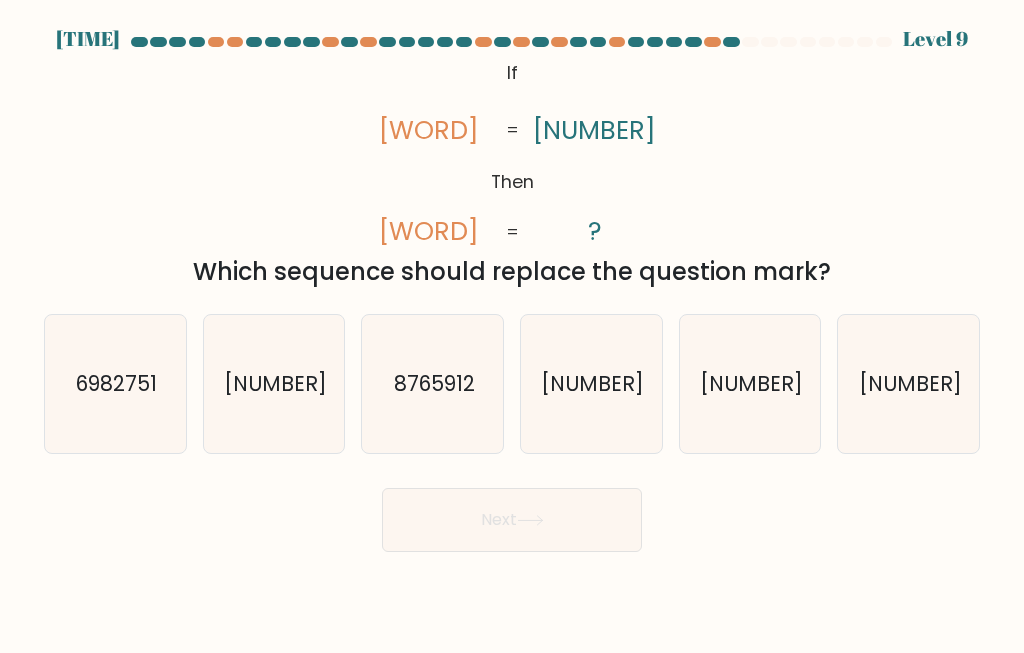 click on "6982751" at bounding box center [115, 384] 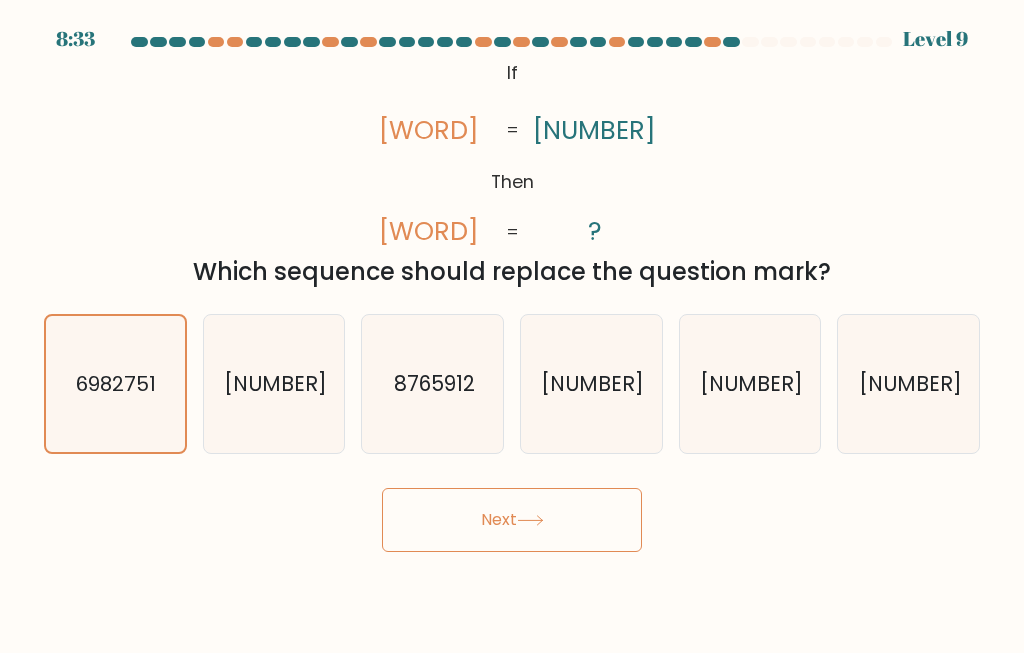 click on "Next" at bounding box center [512, 520] 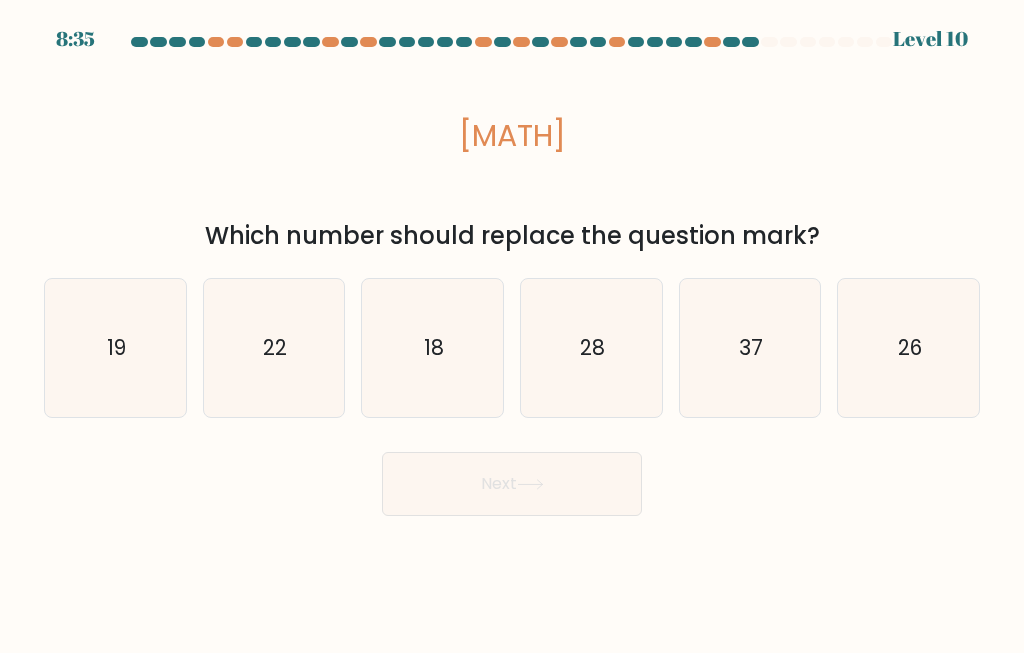 click on "28" at bounding box center (591, 348) 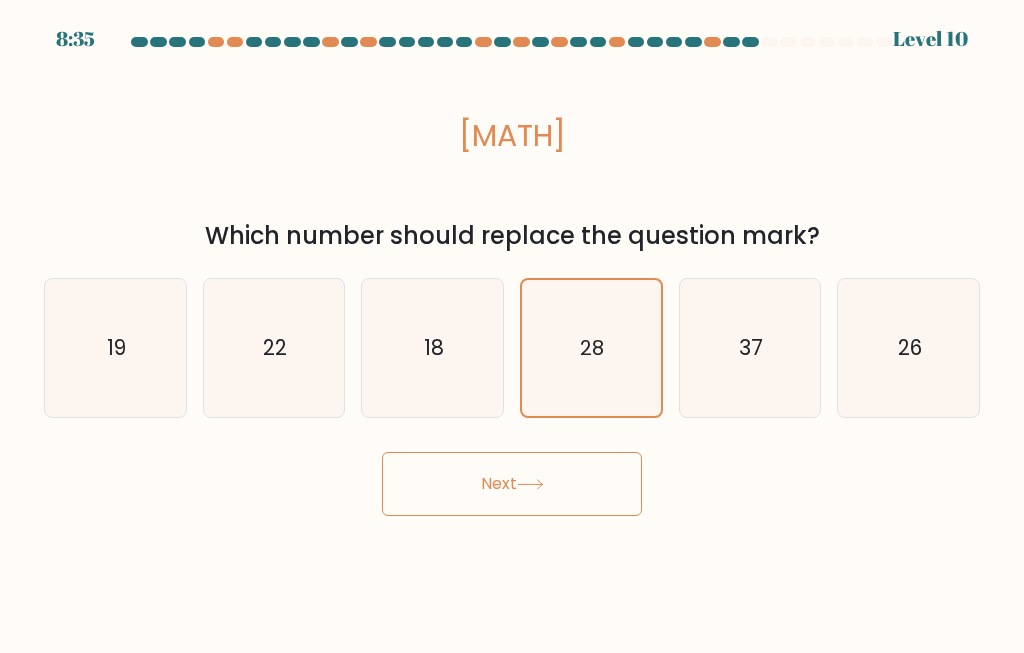click on "Next" at bounding box center (512, 484) 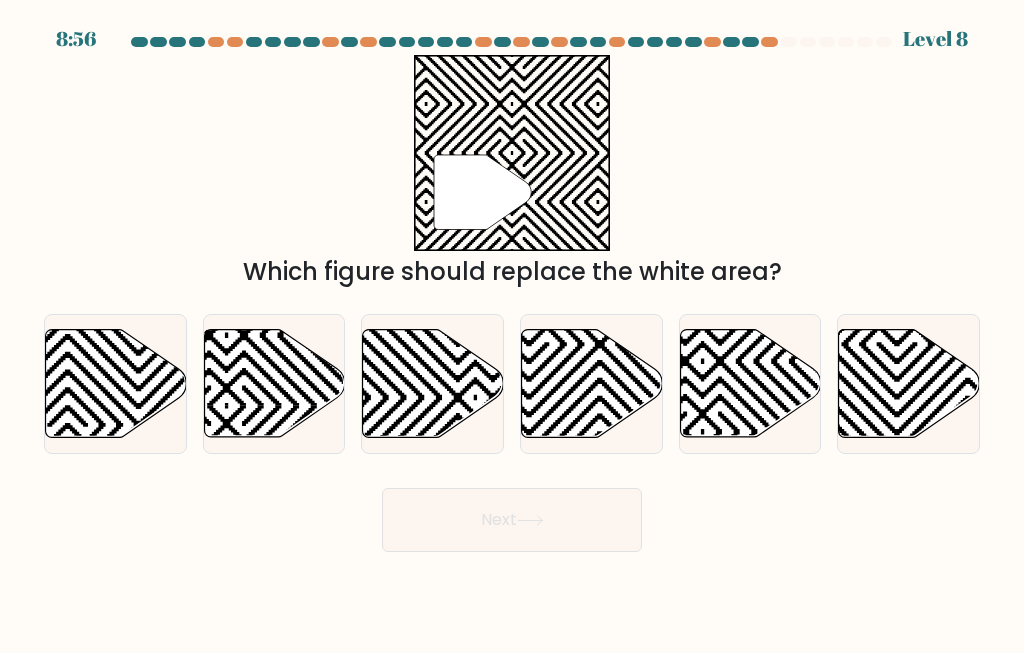 click at bounding box center [476, 327] 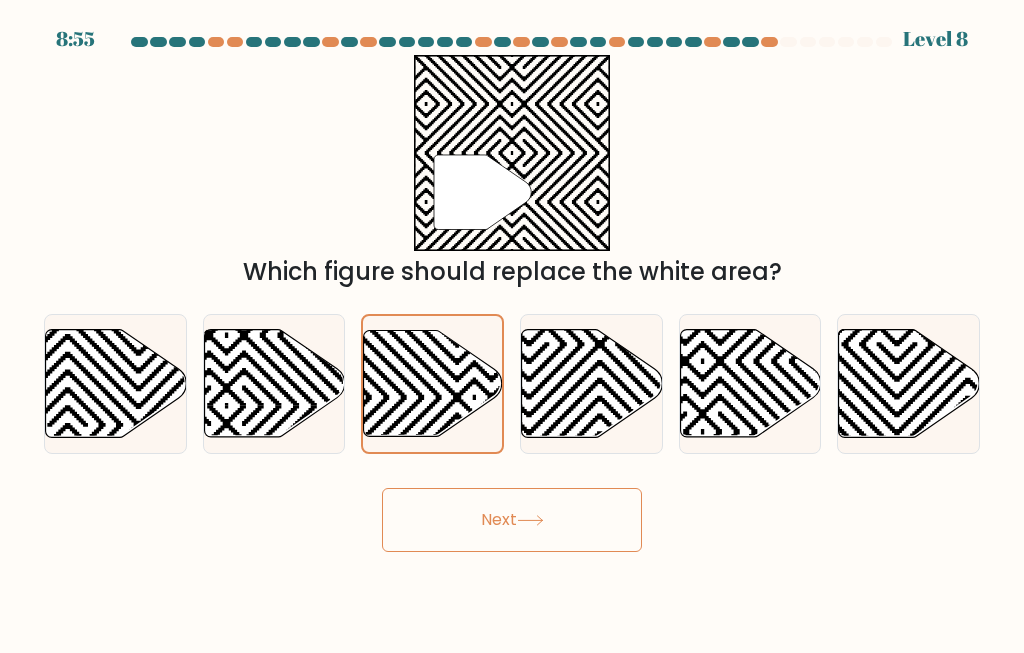 click on "Next" at bounding box center [512, 520] 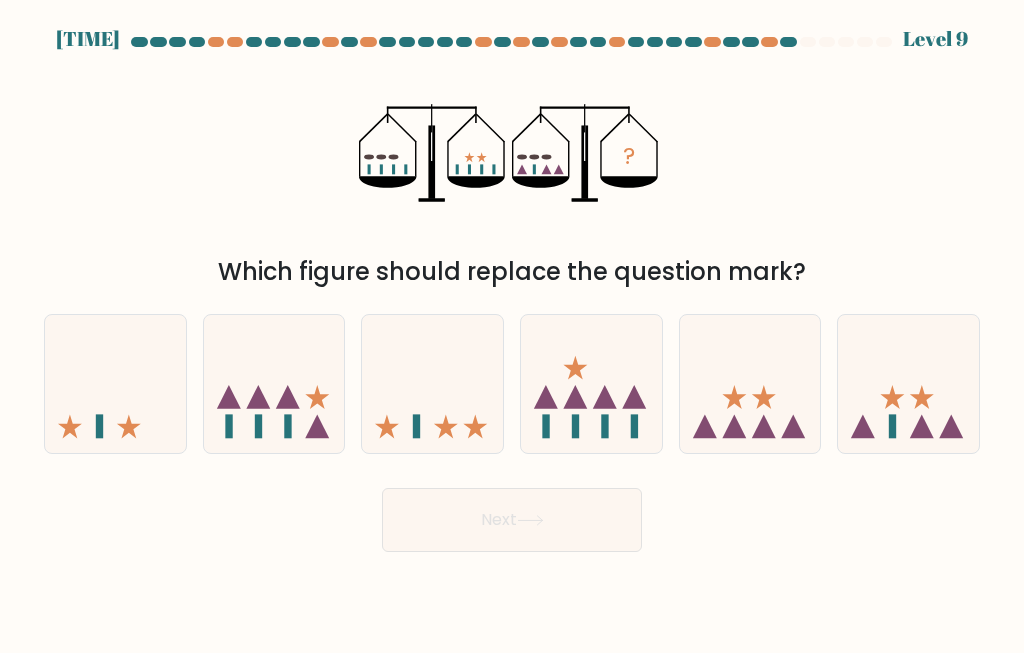 click at bounding box center [750, 384] 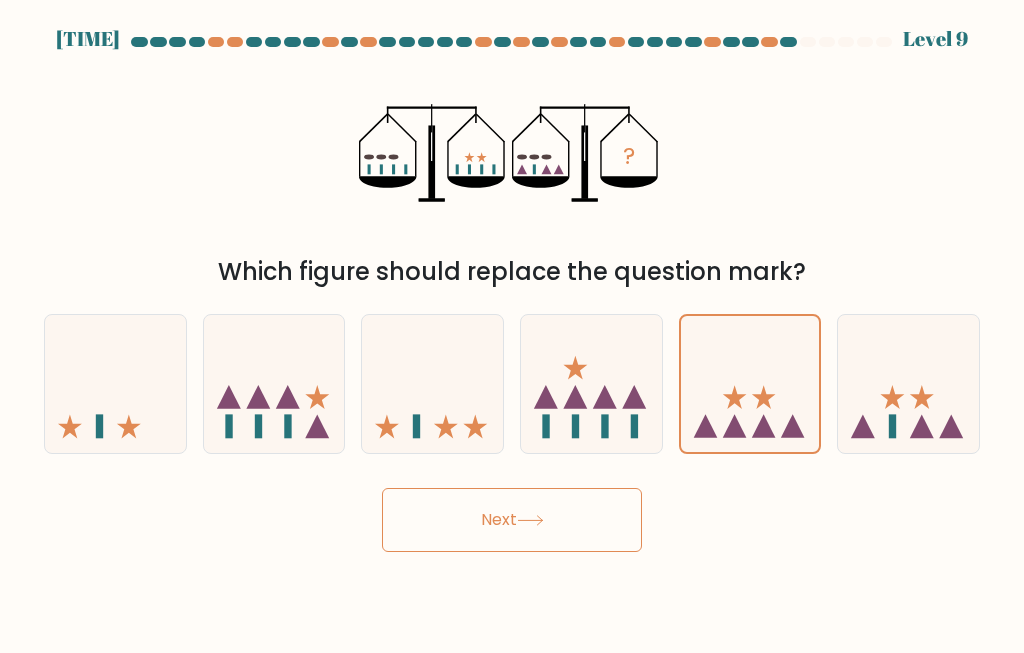 click at bounding box center (530, 520) 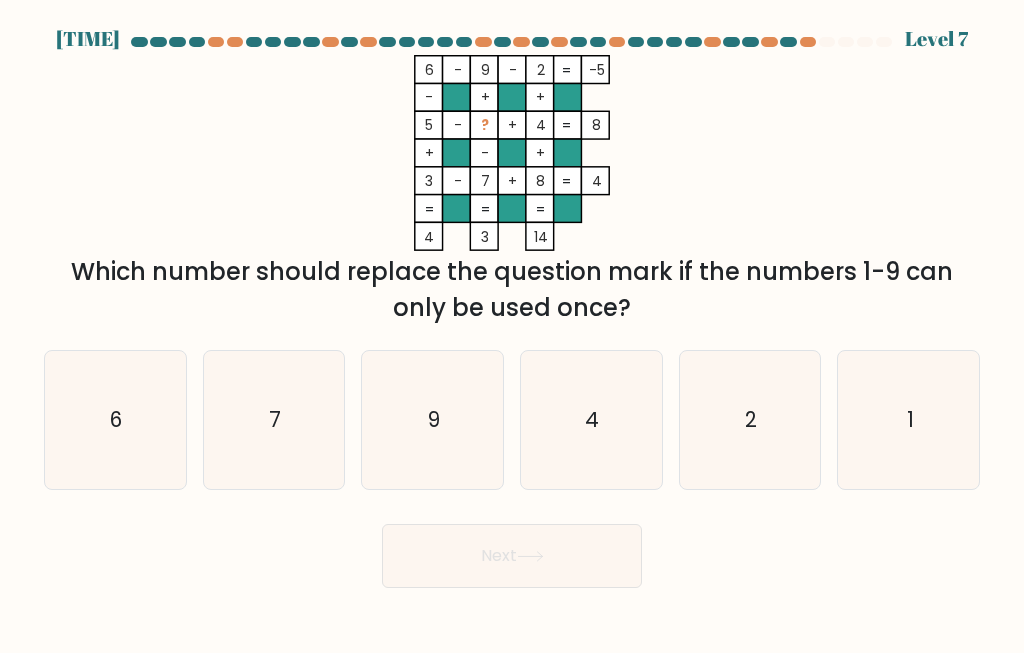 click on "1" at bounding box center [909, 420] 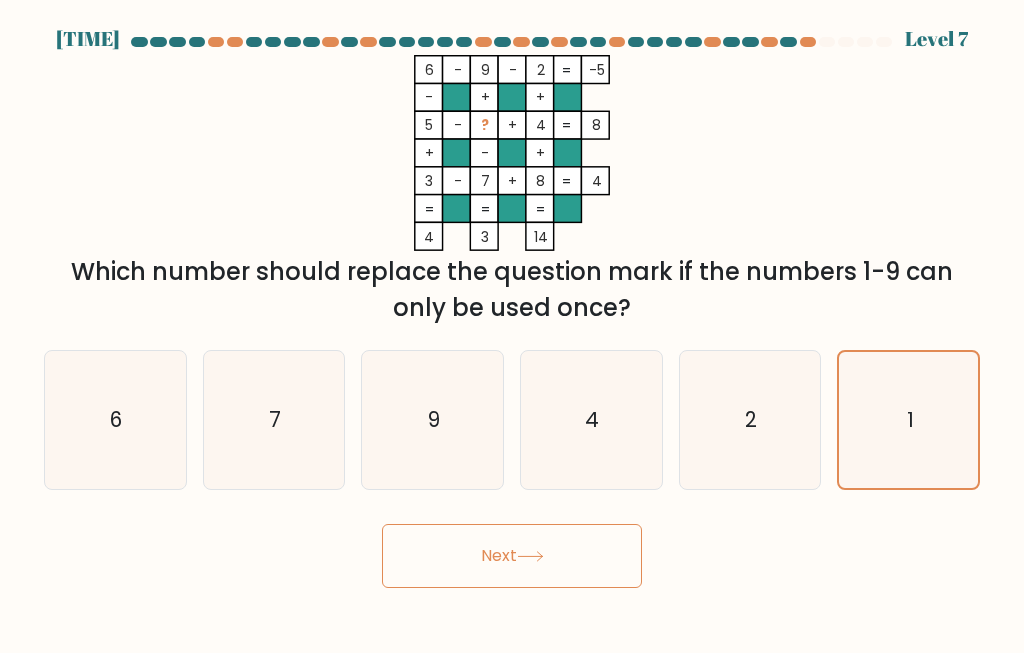 click on "Next" at bounding box center (512, 556) 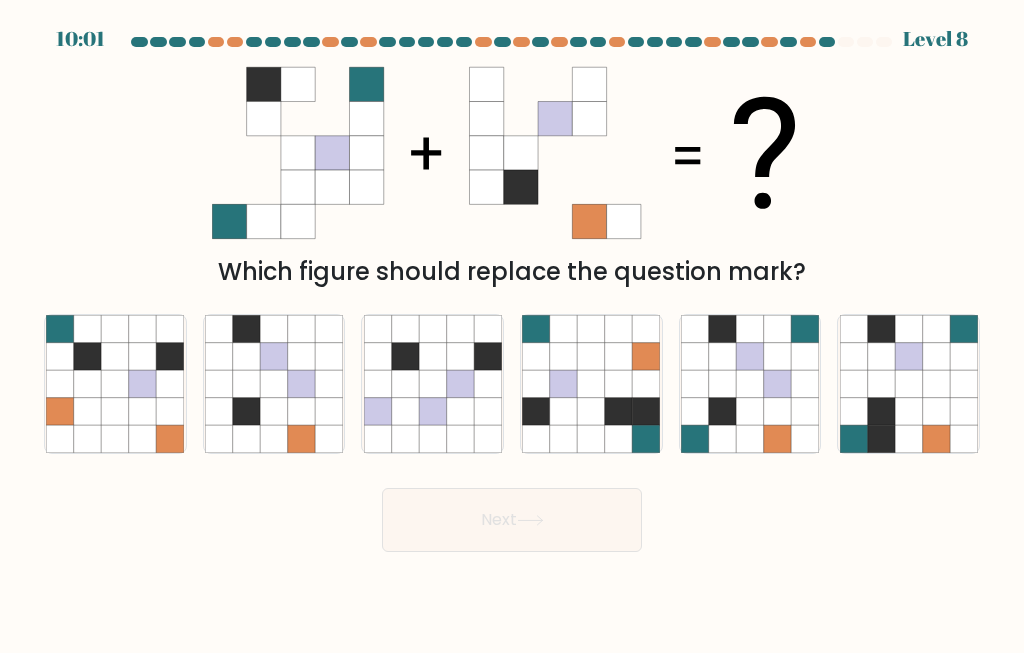 click at bounding box center (777, 383) 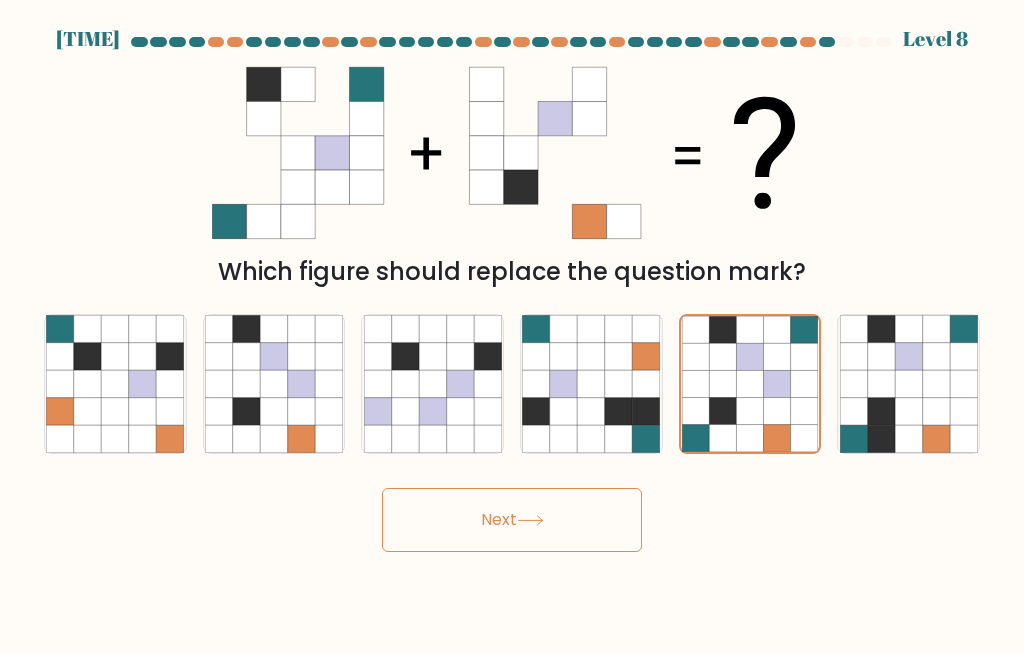 click at bounding box center [530, 520] 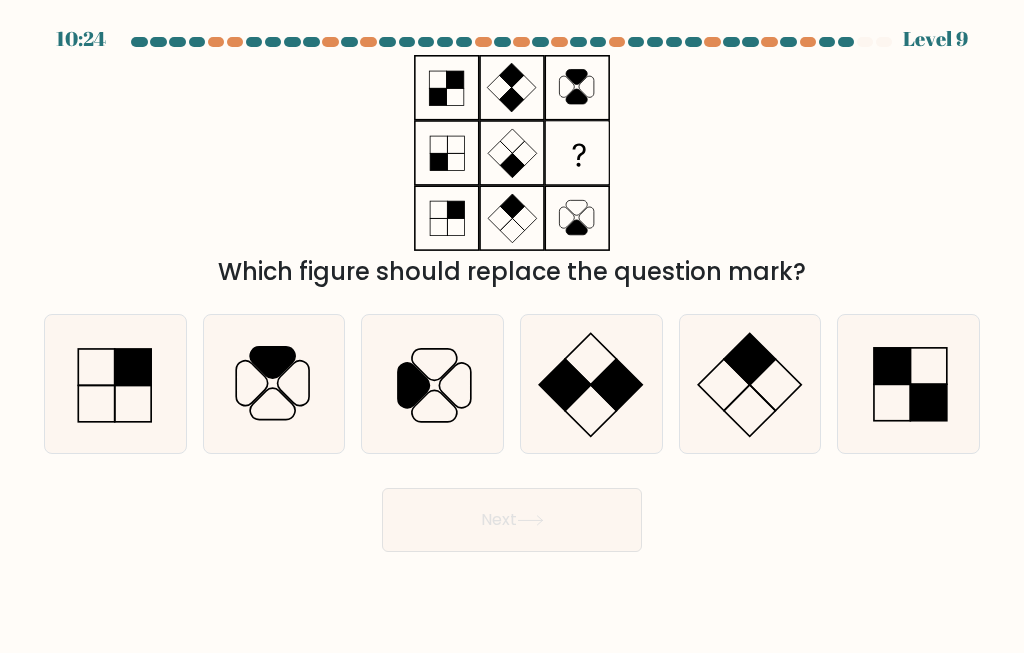 click at bounding box center (433, 384) 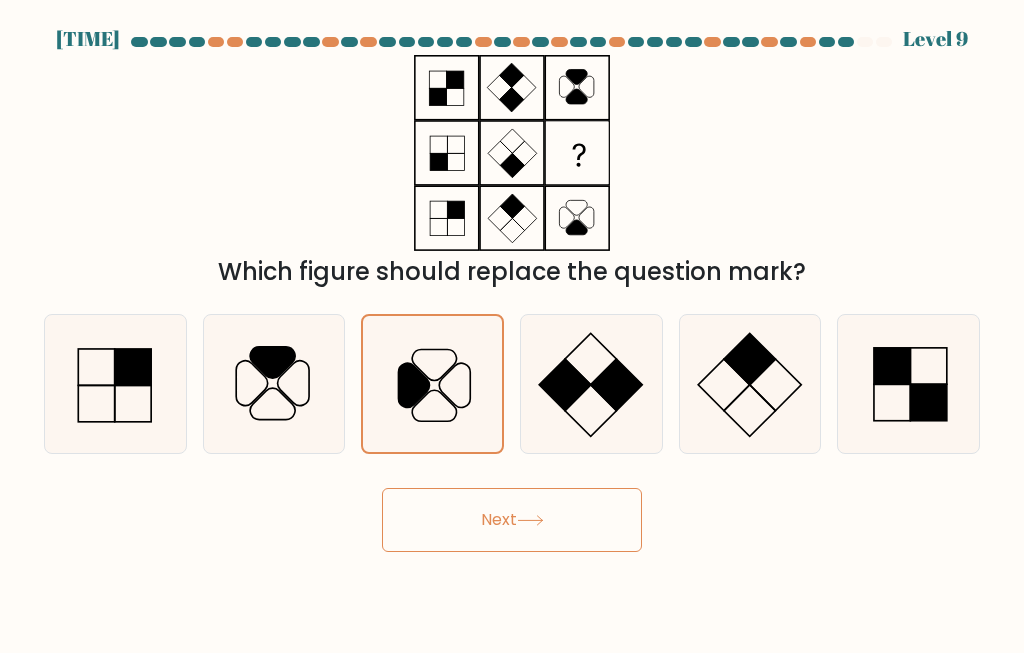 click on "Next" at bounding box center [512, 520] 